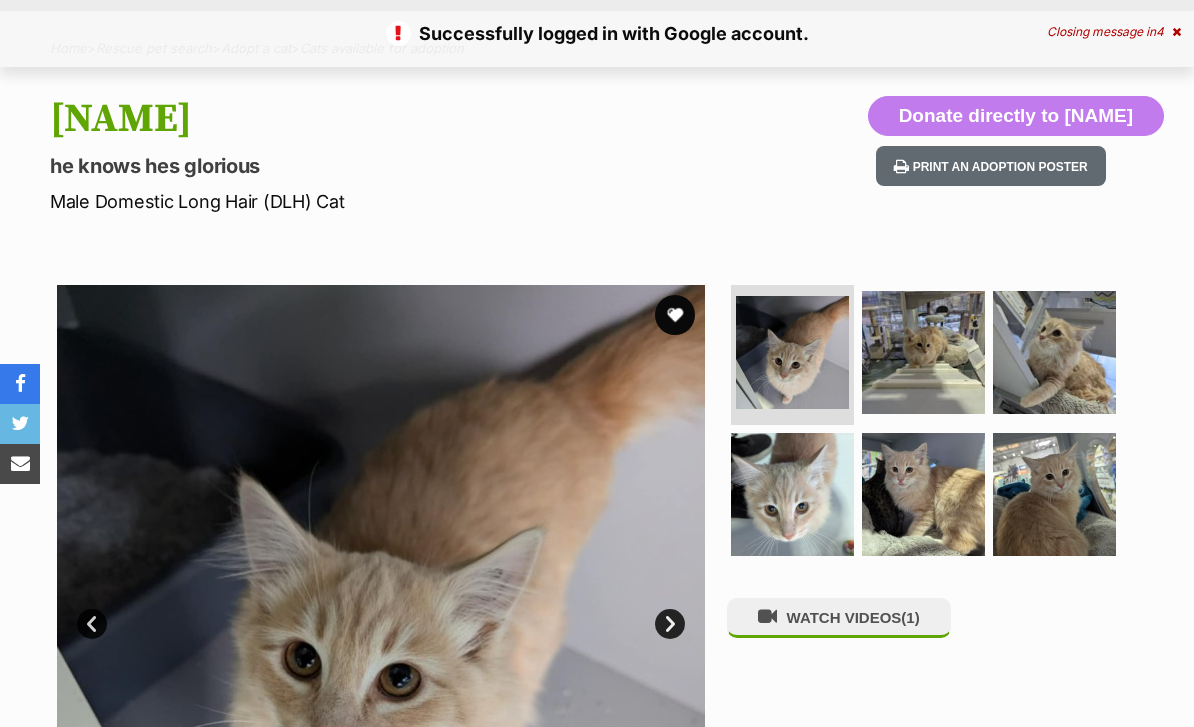 scroll, scrollTop: 0, scrollLeft: 0, axis: both 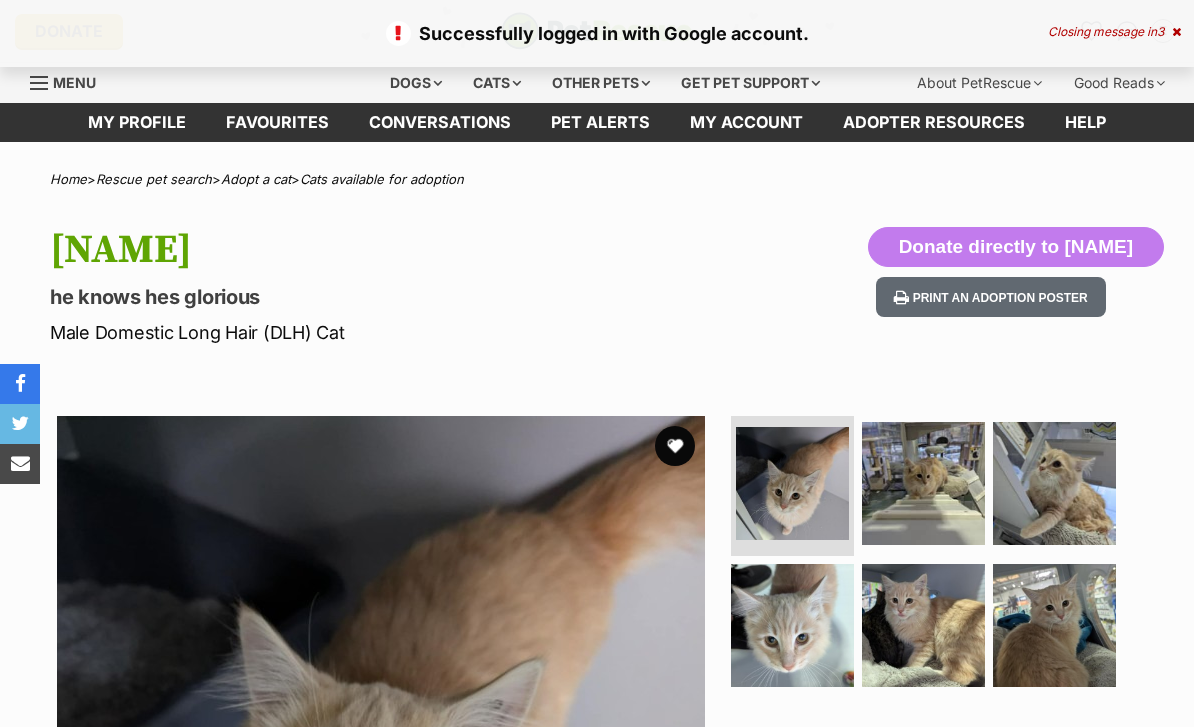 click at bounding box center [675, 446] 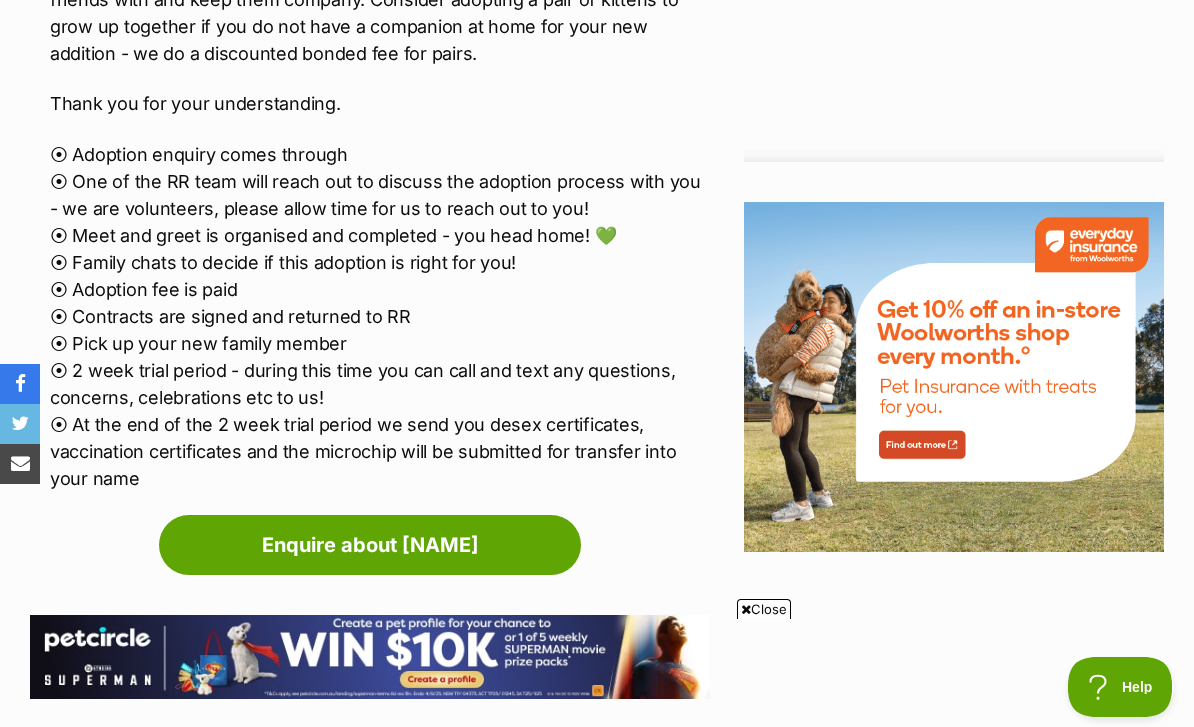 scroll, scrollTop: 2373, scrollLeft: 0, axis: vertical 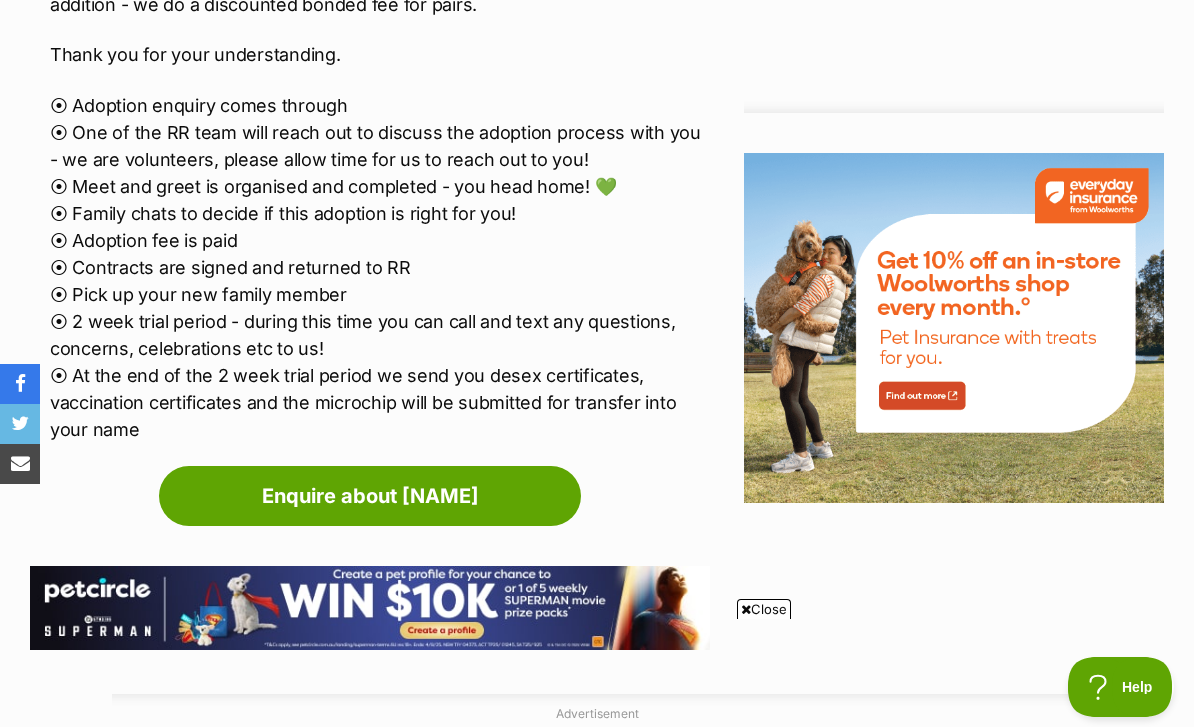 click on "Enquire about Levi" at bounding box center [370, 496] 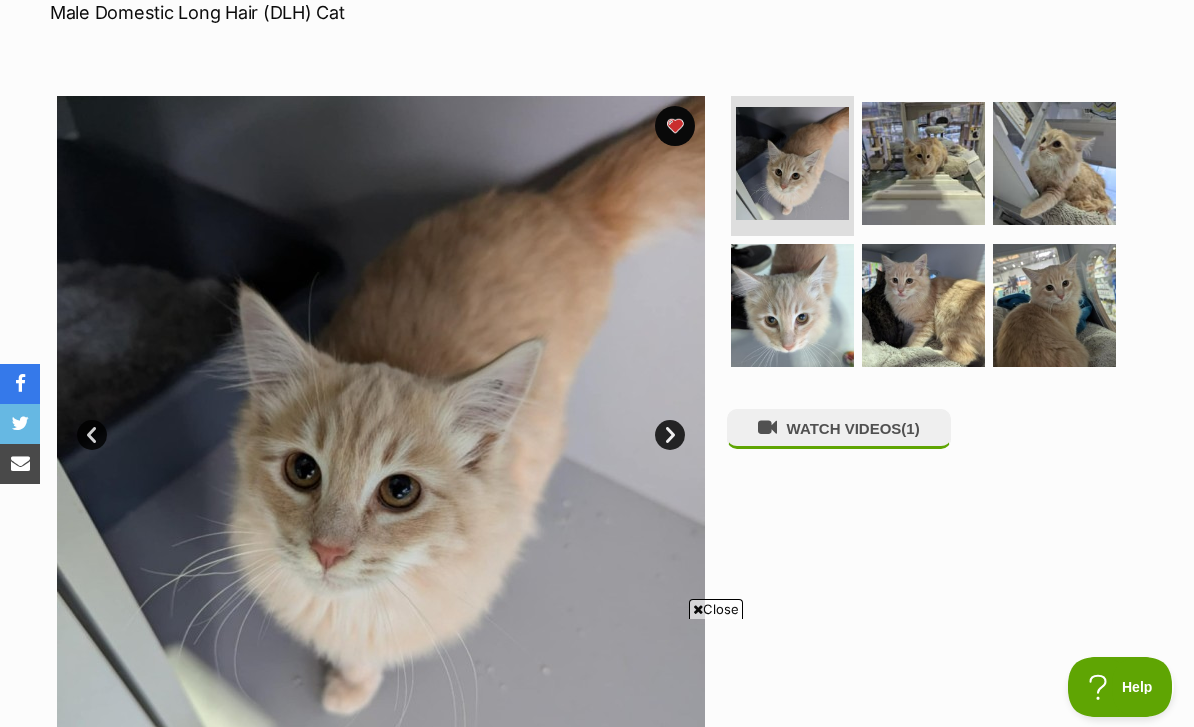 scroll, scrollTop: 274, scrollLeft: 0, axis: vertical 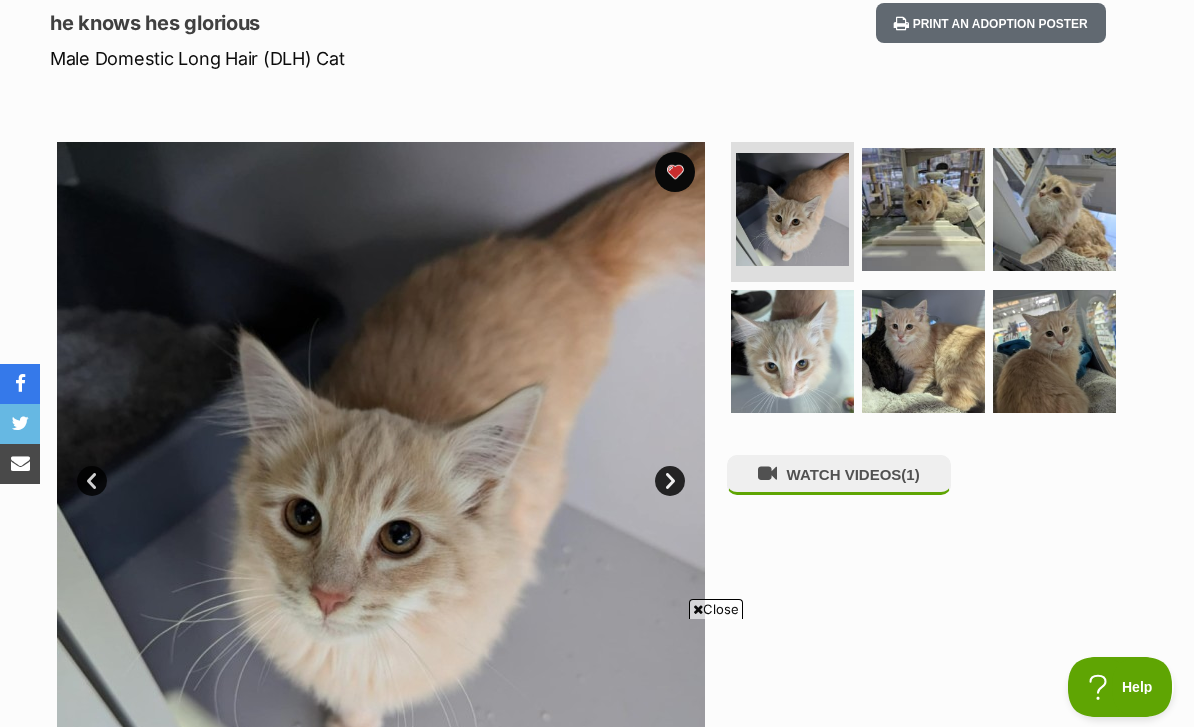 click at bounding box center [792, 351] 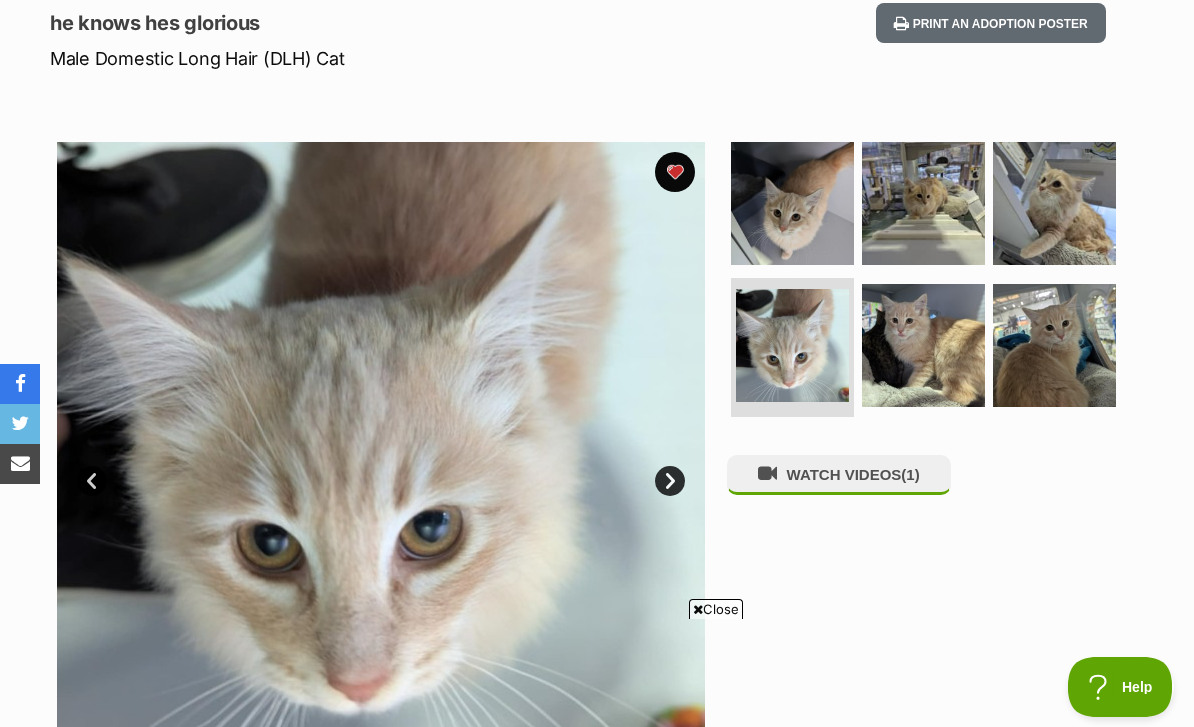click at bounding box center (923, 345) 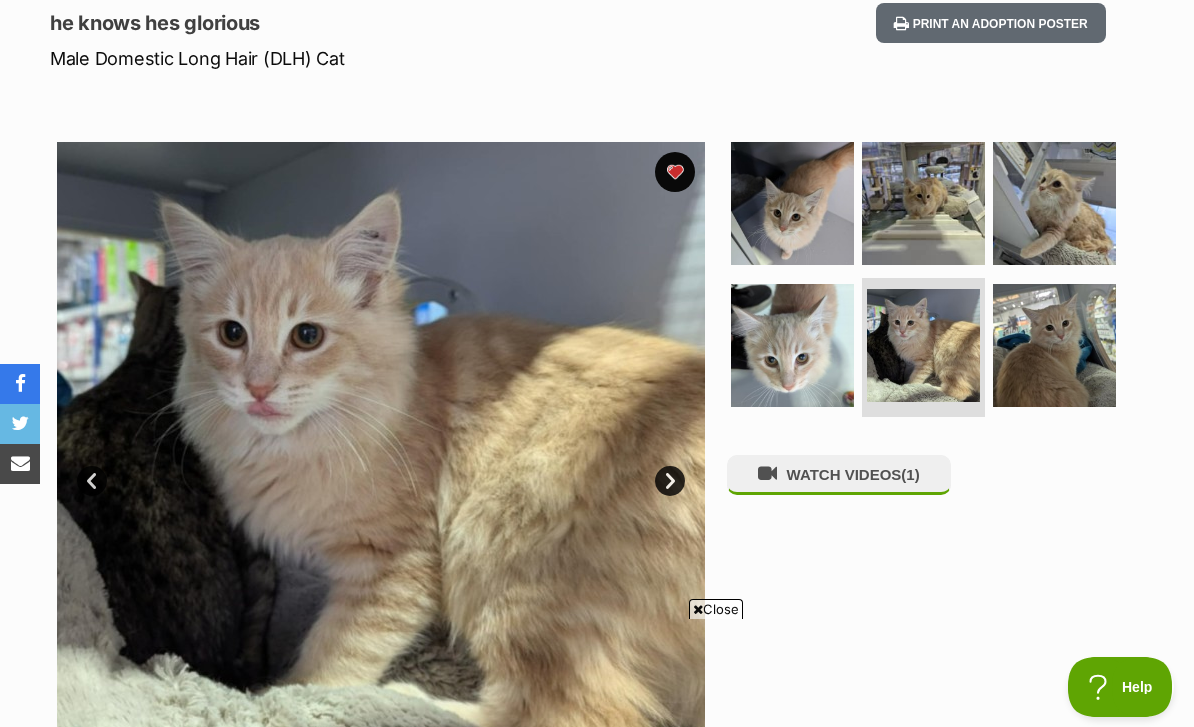click at bounding box center (1054, 345) 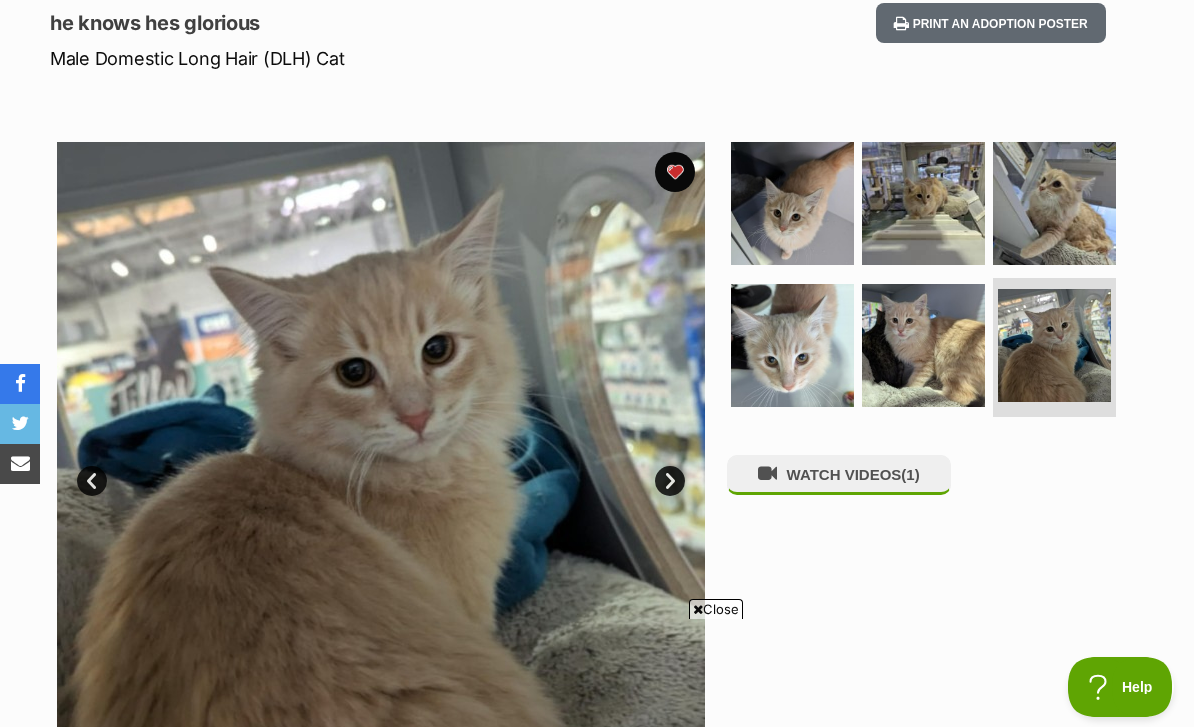 click at bounding box center [1054, 203] 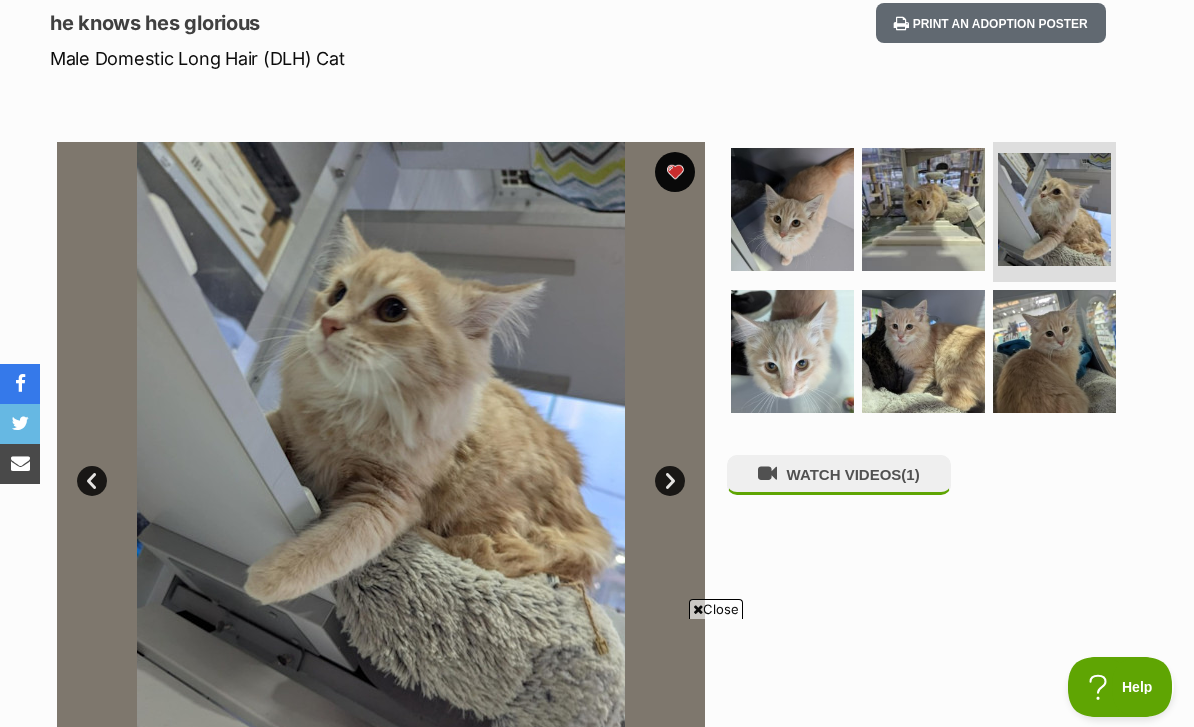 click at bounding box center (923, 209) 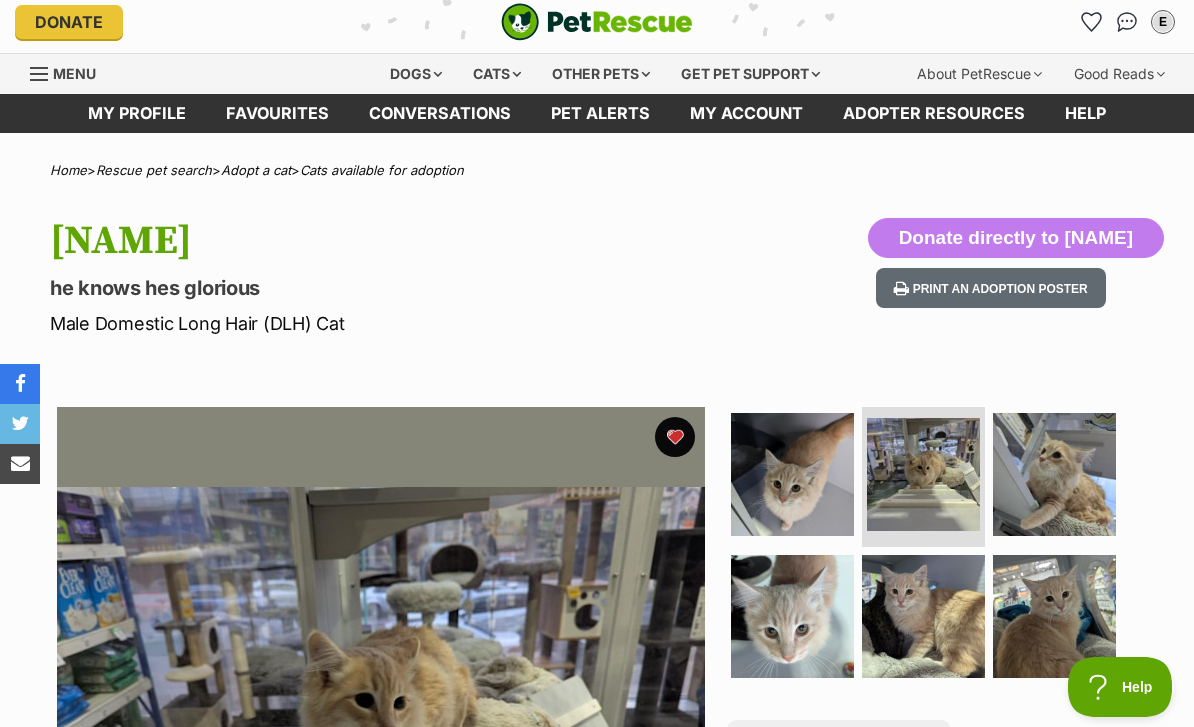 scroll, scrollTop: 0, scrollLeft: 0, axis: both 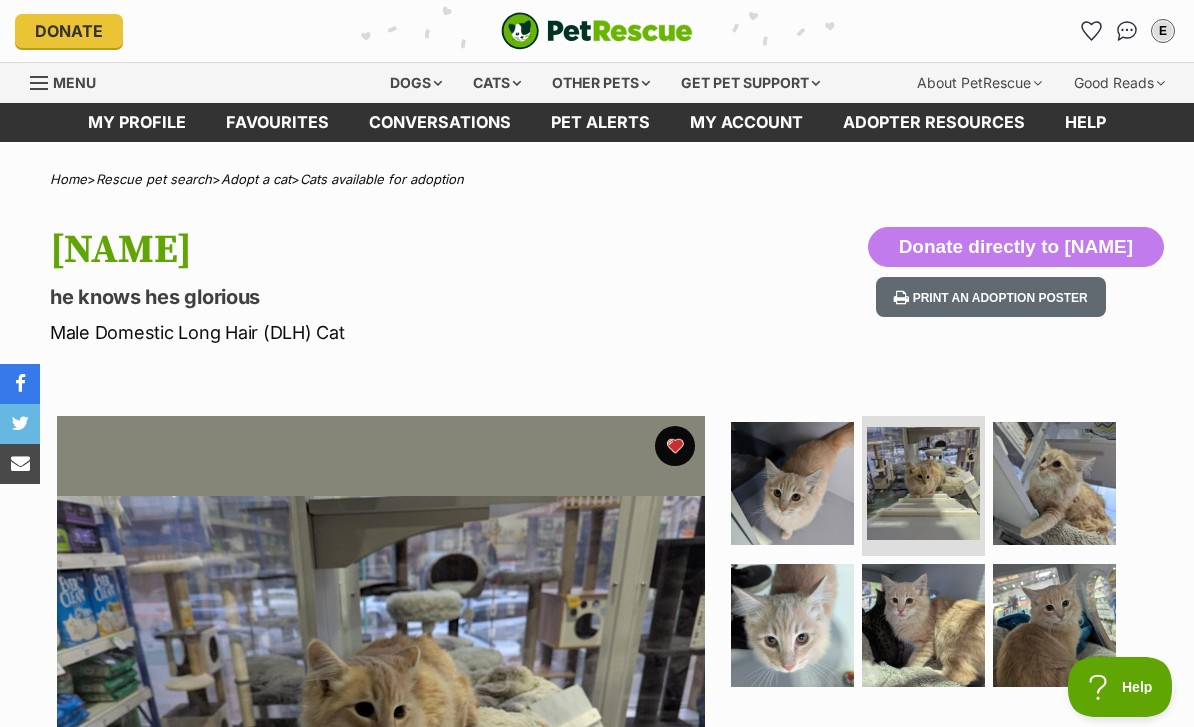 click on "Menu" at bounding box center [74, 82] 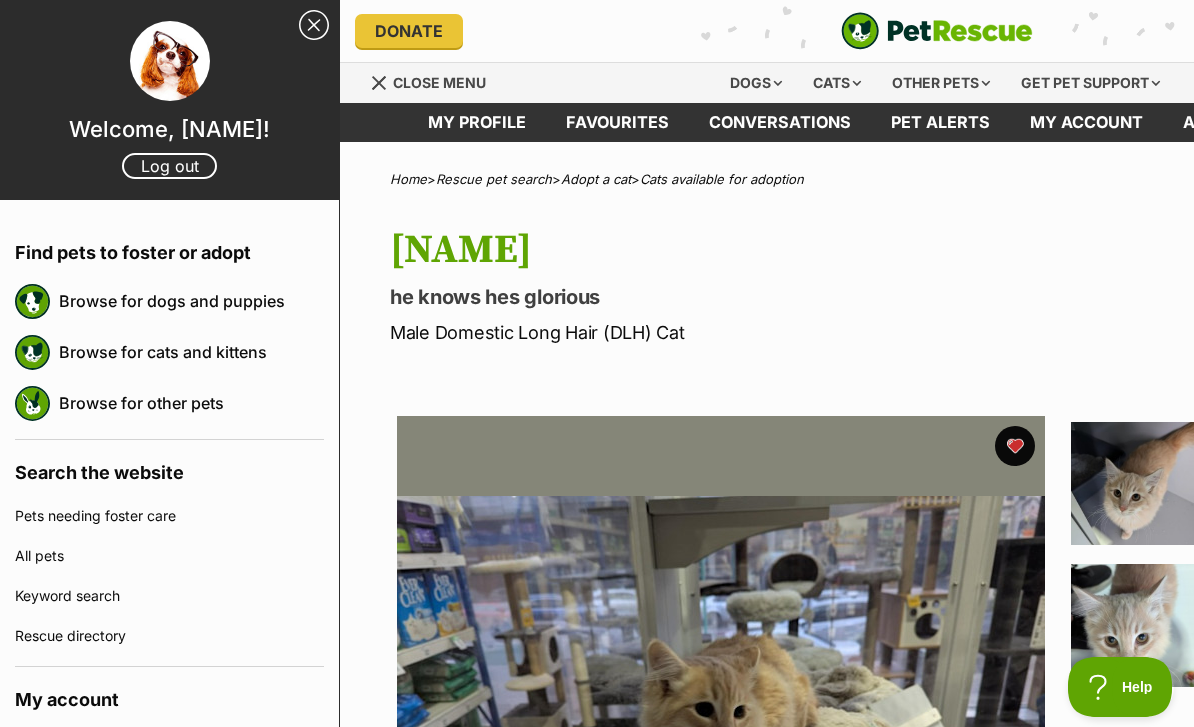 click on "Browse for cats and kittens" at bounding box center (191, 352) 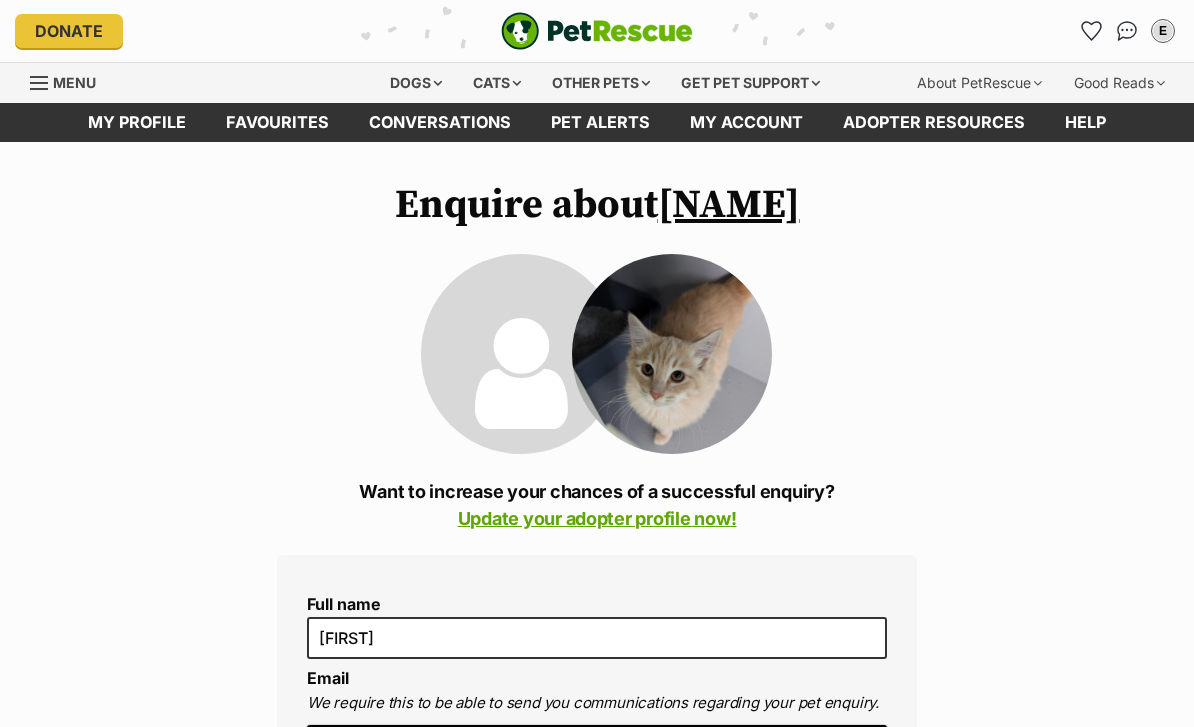 scroll, scrollTop: 0, scrollLeft: 0, axis: both 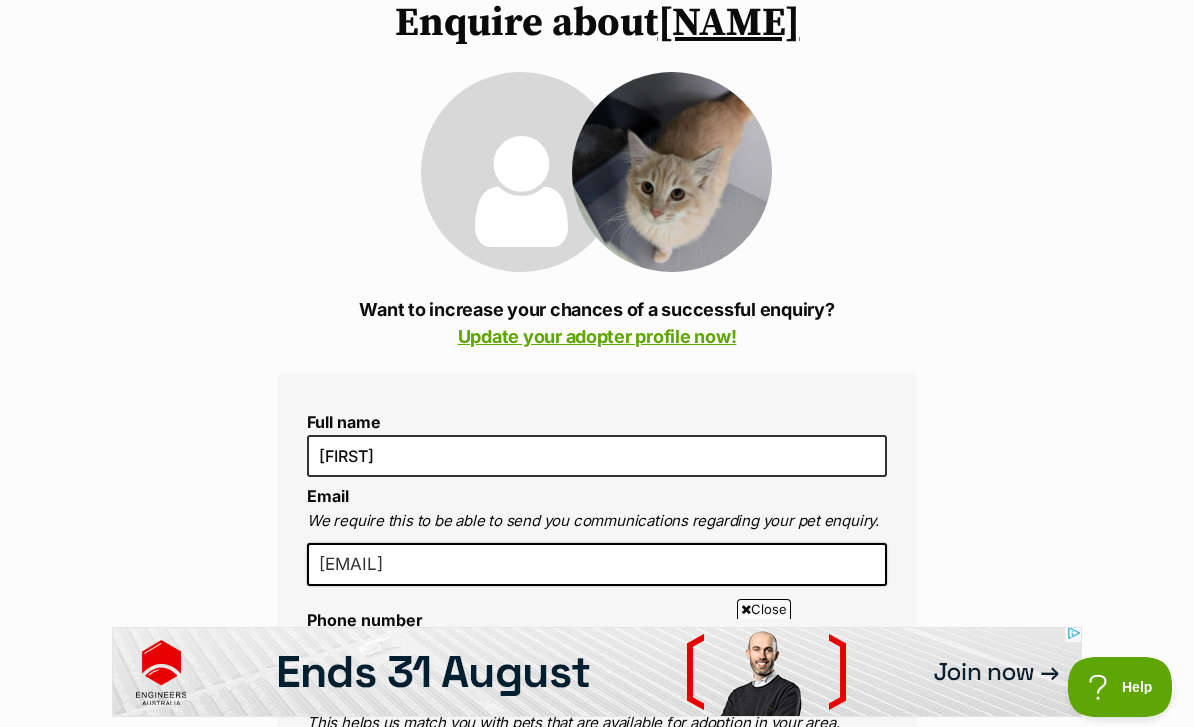 click on "Update your adopter profile now!" at bounding box center (597, 336) 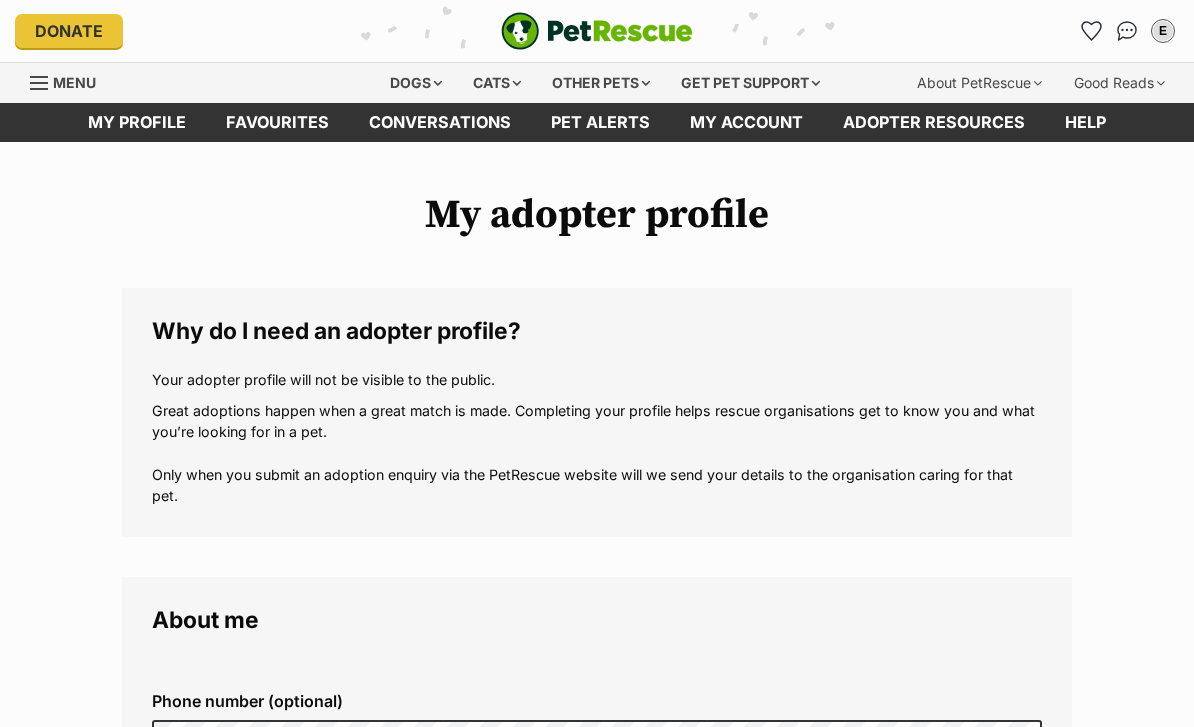 scroll, scrollTop: 0, scrollLeft: 0, axis: both 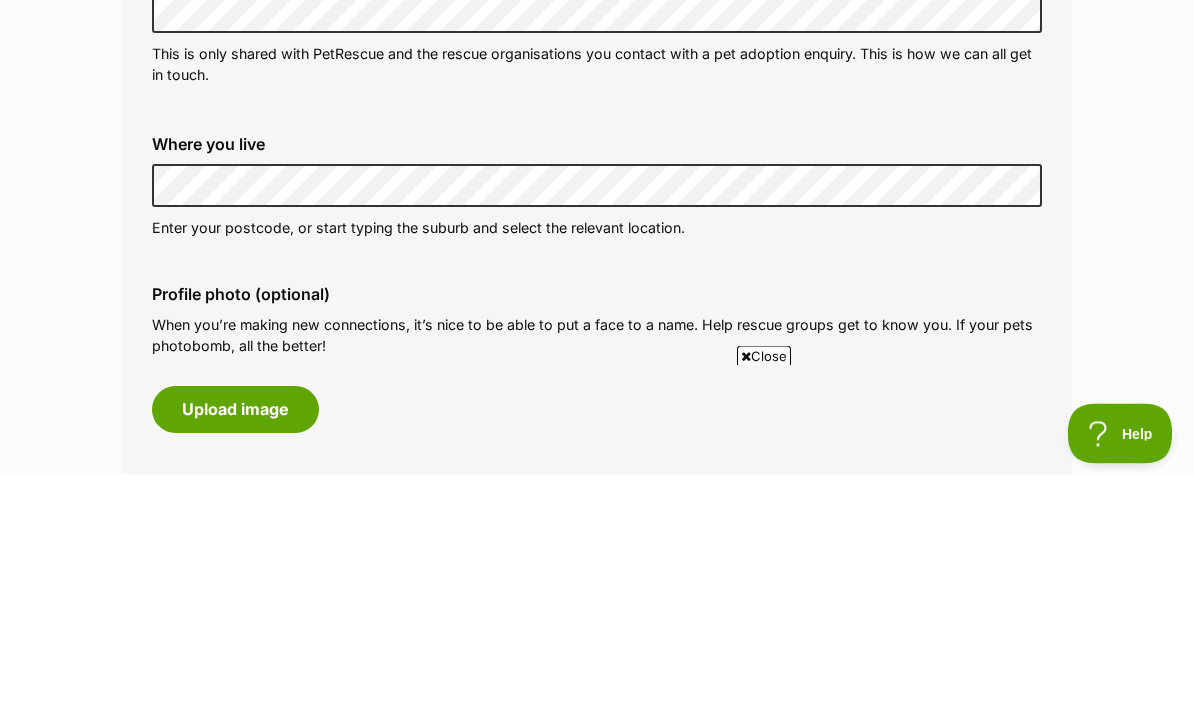 click on "Phone number (optional)
This is only shared with PetRescue and the rescue organisations you contact with a pet adoption enquiry. This is how we can all get in touch.
Where you live
Address line 1 (optional)
Address line 2 (optional)
Suburb (optional)
State
Postcode
Enter your postcode, or start typing the suburb and select the relevant location.
Profile photo (optional)
When you’re making new connections, it’s nice to be able to put a face to a name. Help rescue groups get to know you. If your pets photobomb, all the better!
Upload image
Remove profile image (optional)
Additional photos (optional)
Add any photos you’d like to share eg. your backyard, your fencing, your family.
Upload image
0 of 9 photos uploaded" at bounding box center [597, 541] 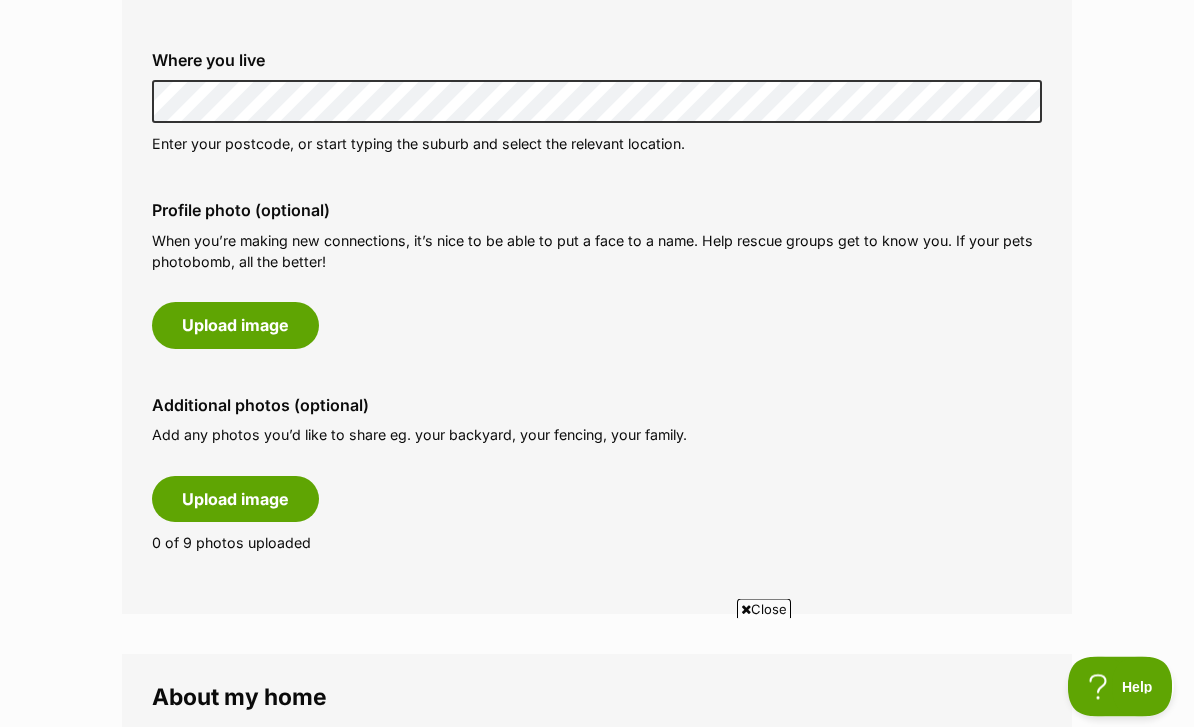 scroll, scrollTop: 714, scrollLeft: 0, axis: vertical 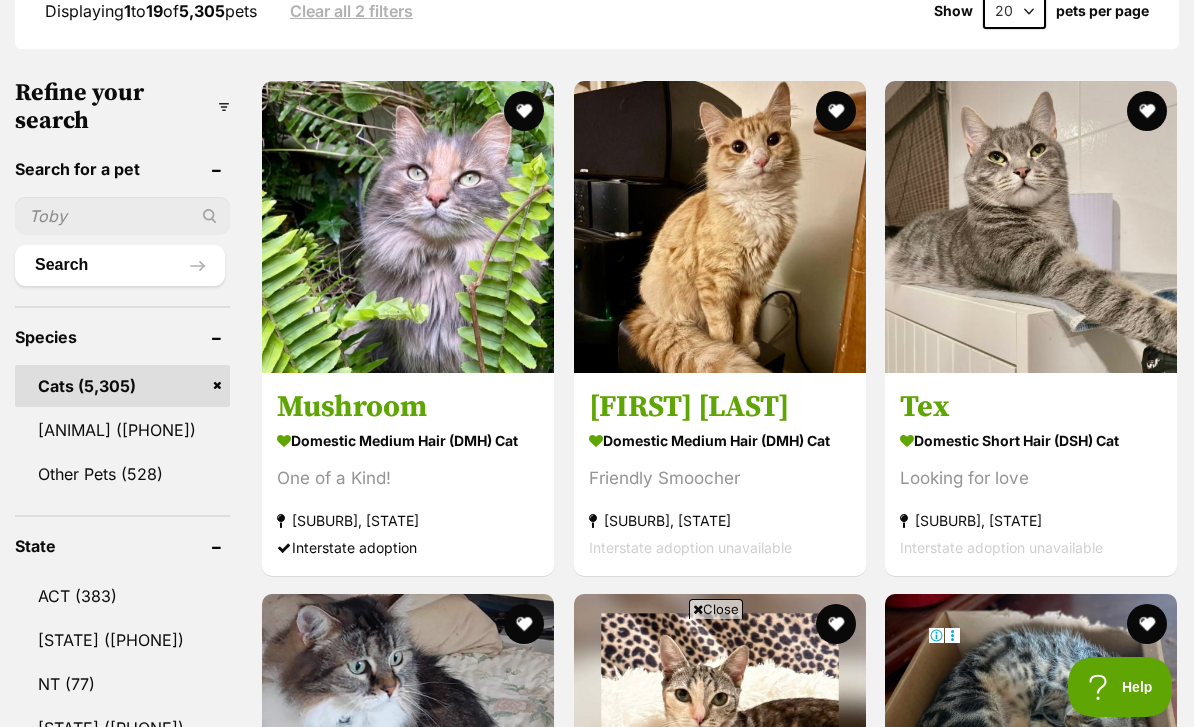 click at bounding box center (122, 216) 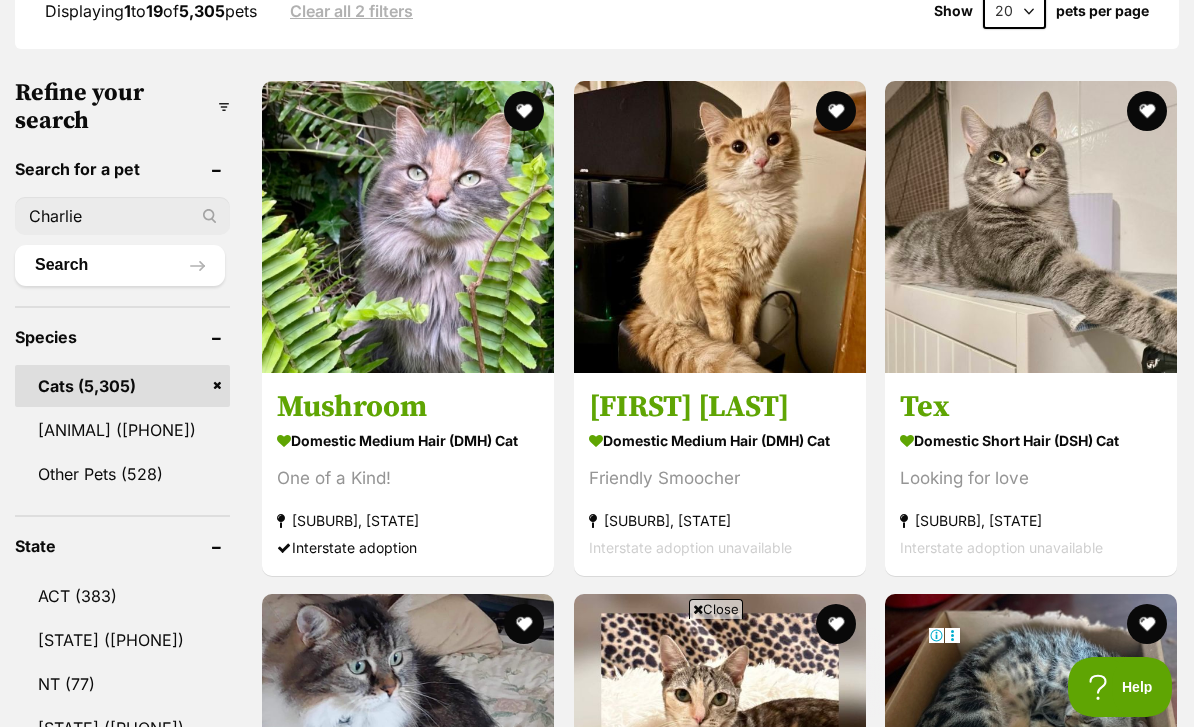 type on "Charlie" 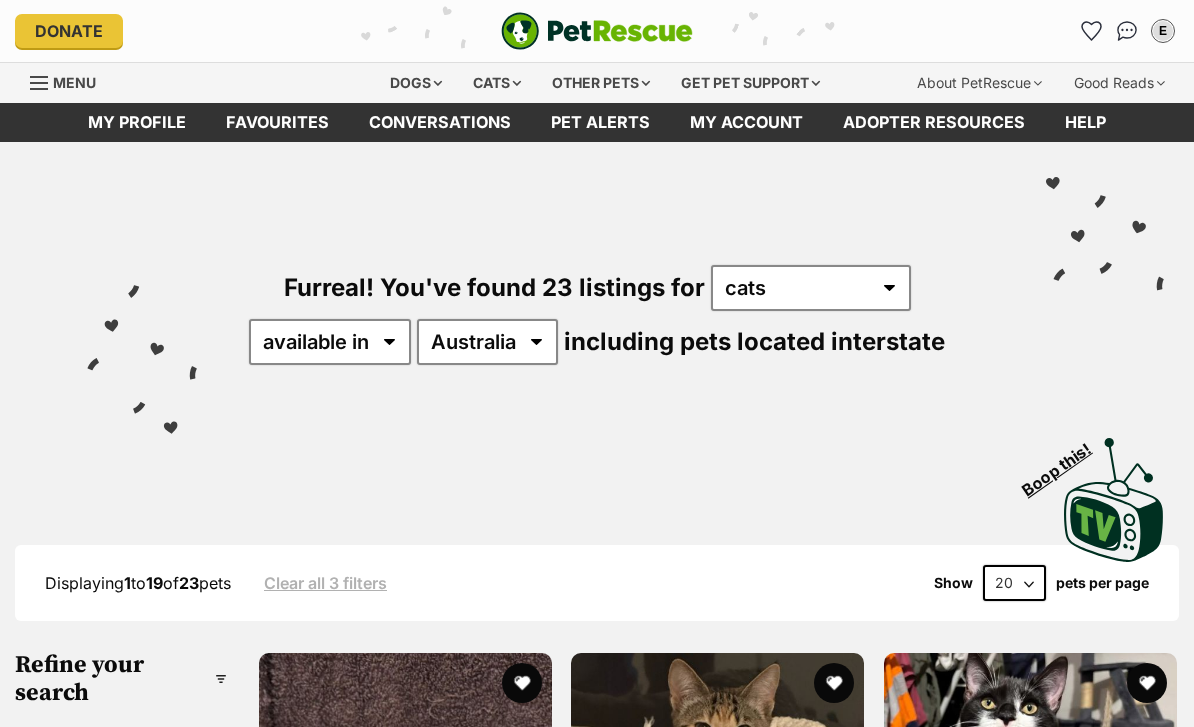scroll, scrollTop: 419, scrollLeft: 0, axis: vertical 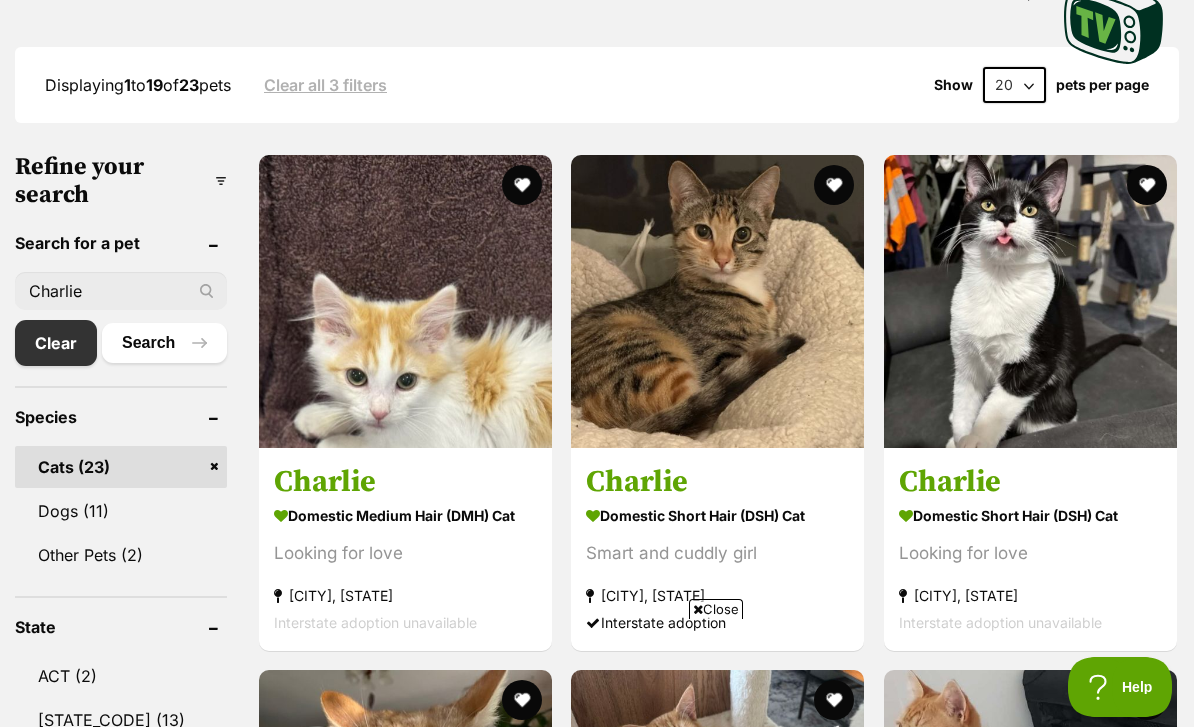 click on "Charlie" at bounding box center [121, 291] 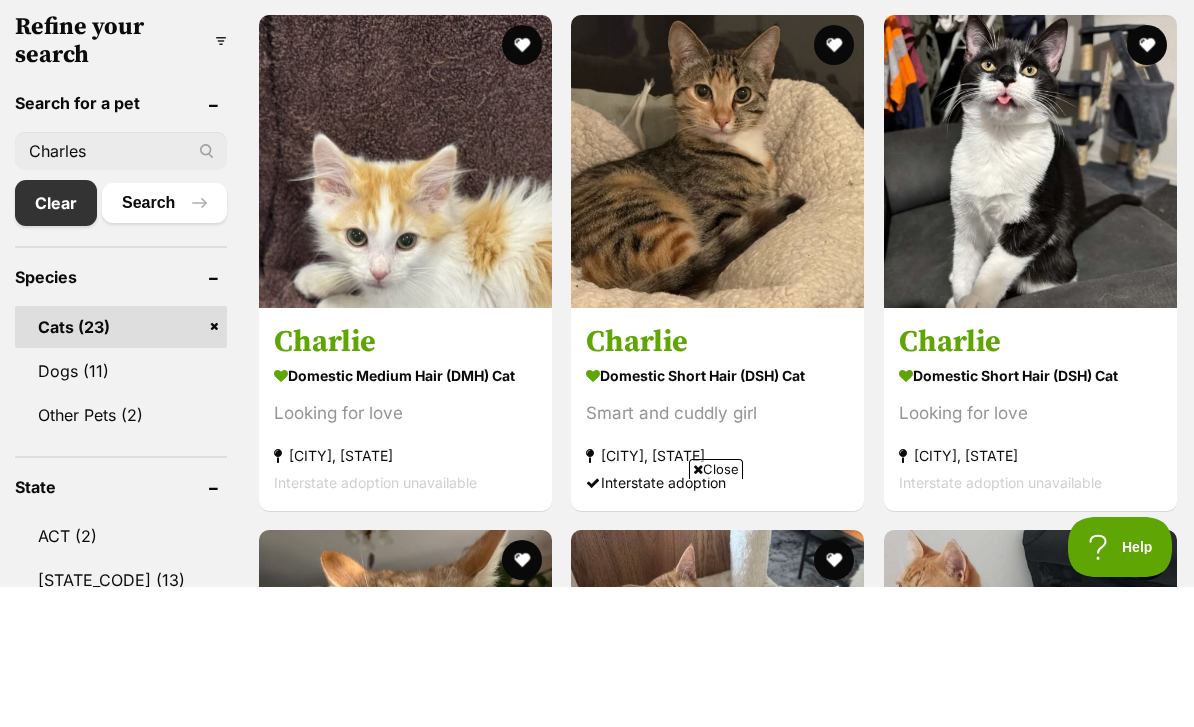 type on "Charles" 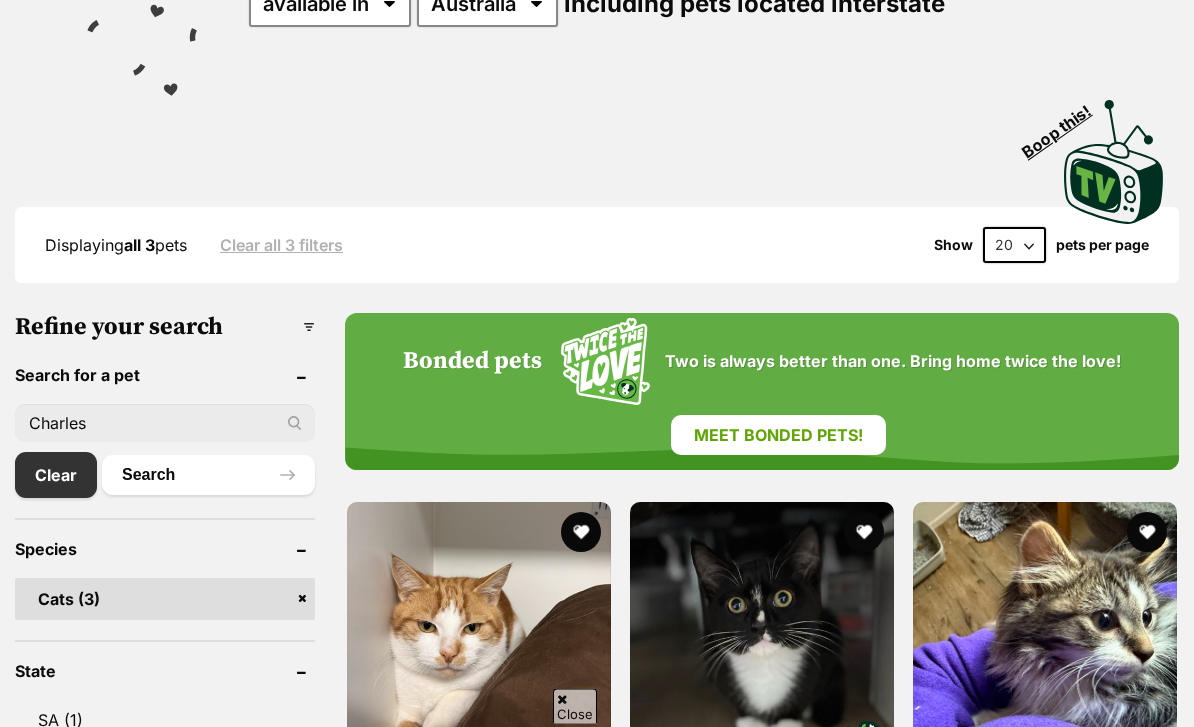 scroll, scrollTop: 0, scrollLeft: 0, axis: both 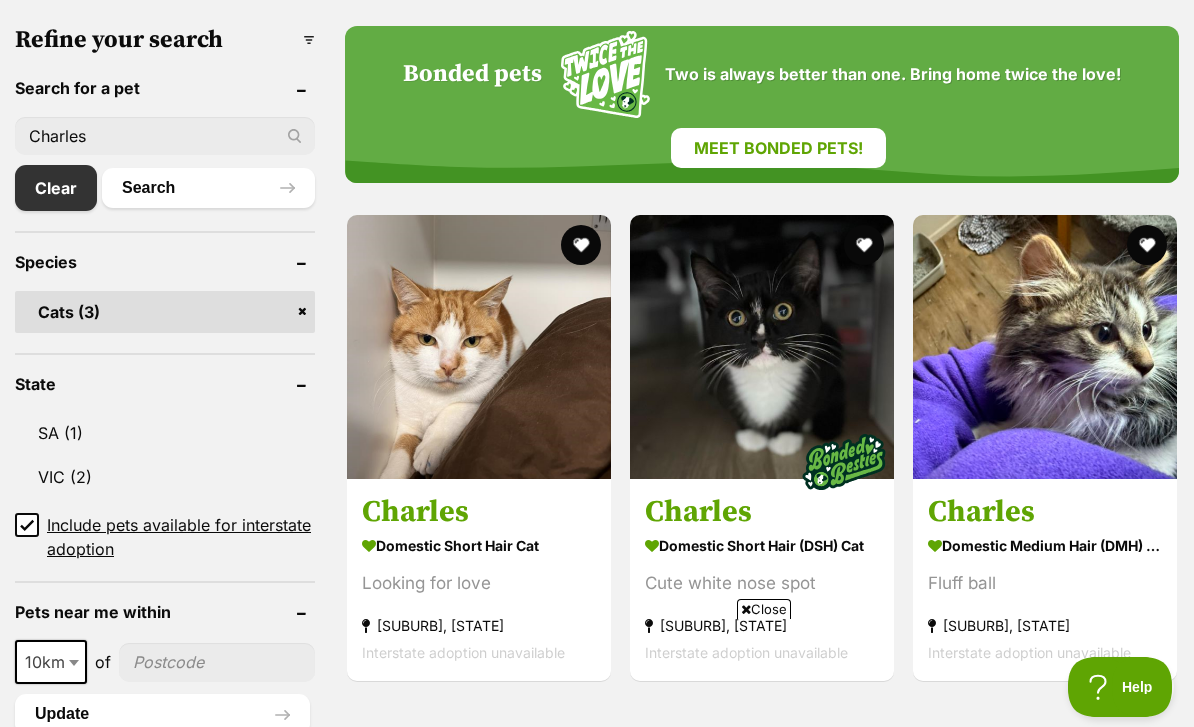 click on "Domestic Medium Hair (DMH) Cat" at bounding box center (1045, 546) 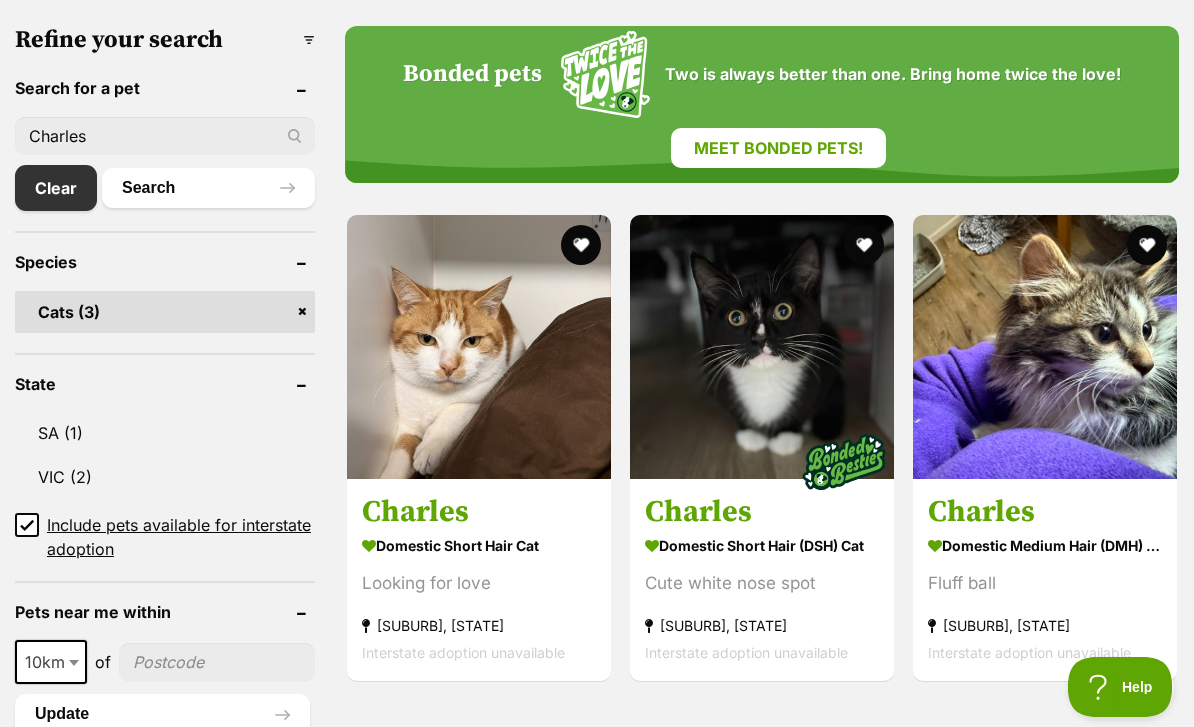 scroll, scrollTop: 689, scrollLeft: 0, axis: vertical 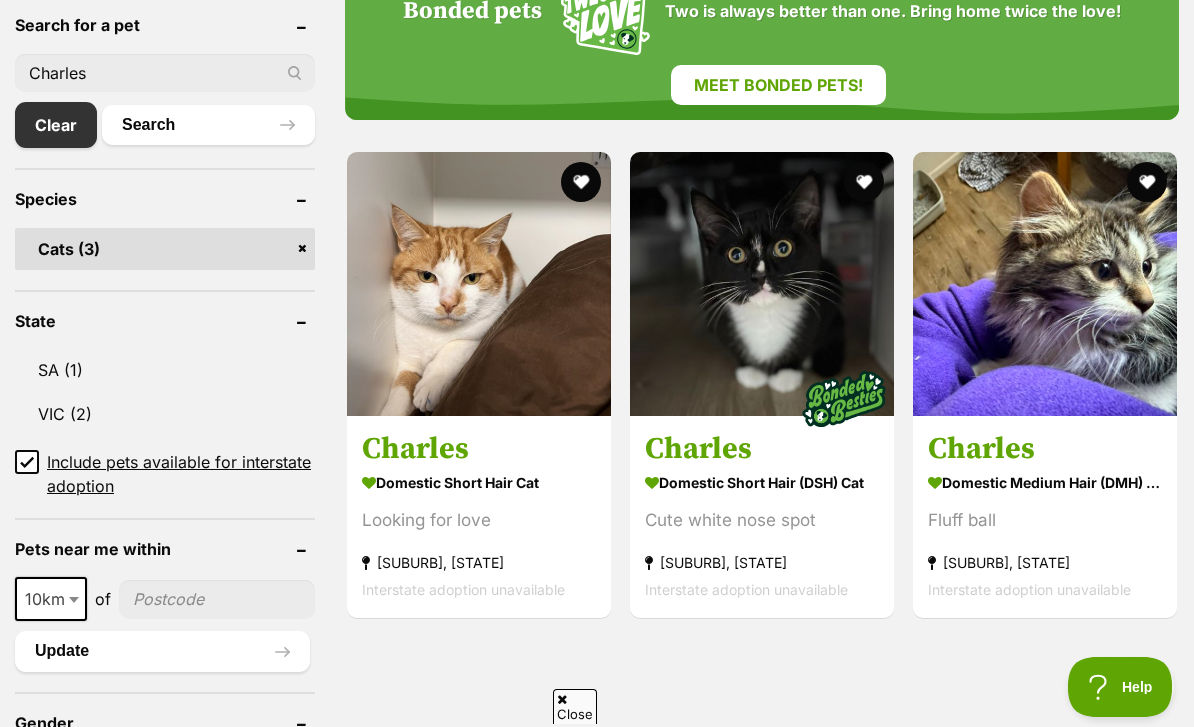 click on "Charles" at bounding box center [165, 73] 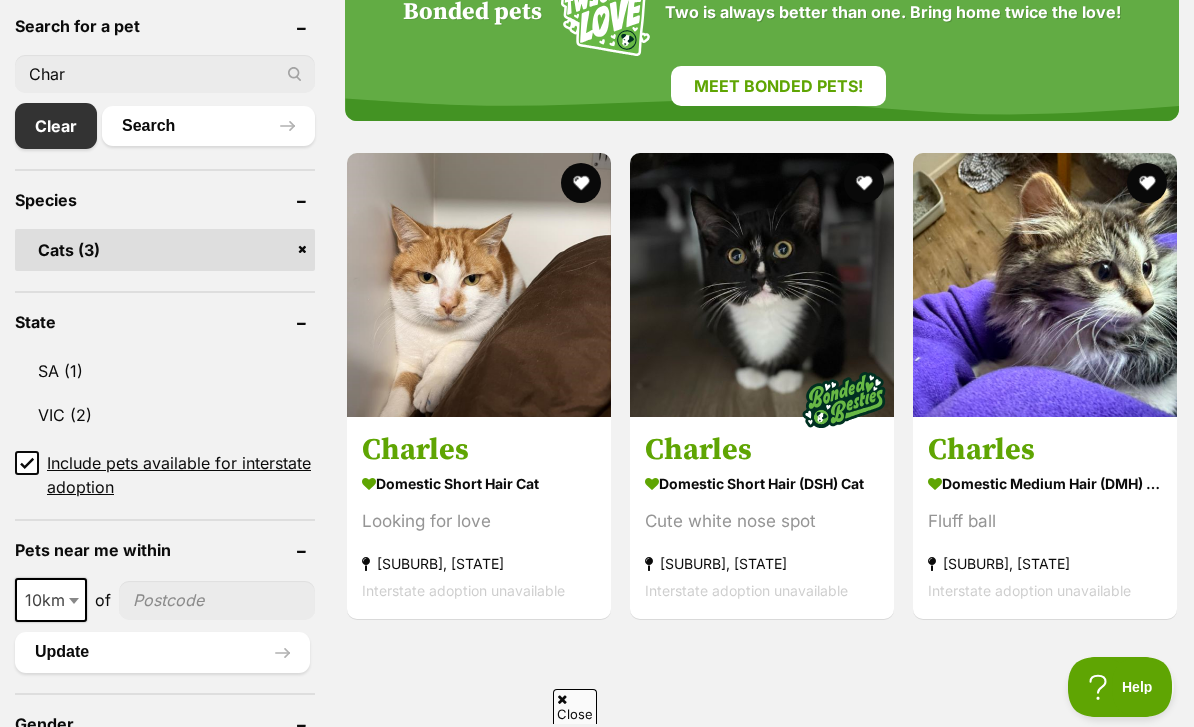 scroll, scrollTop: 0, scrollLeft: 0, axis: both 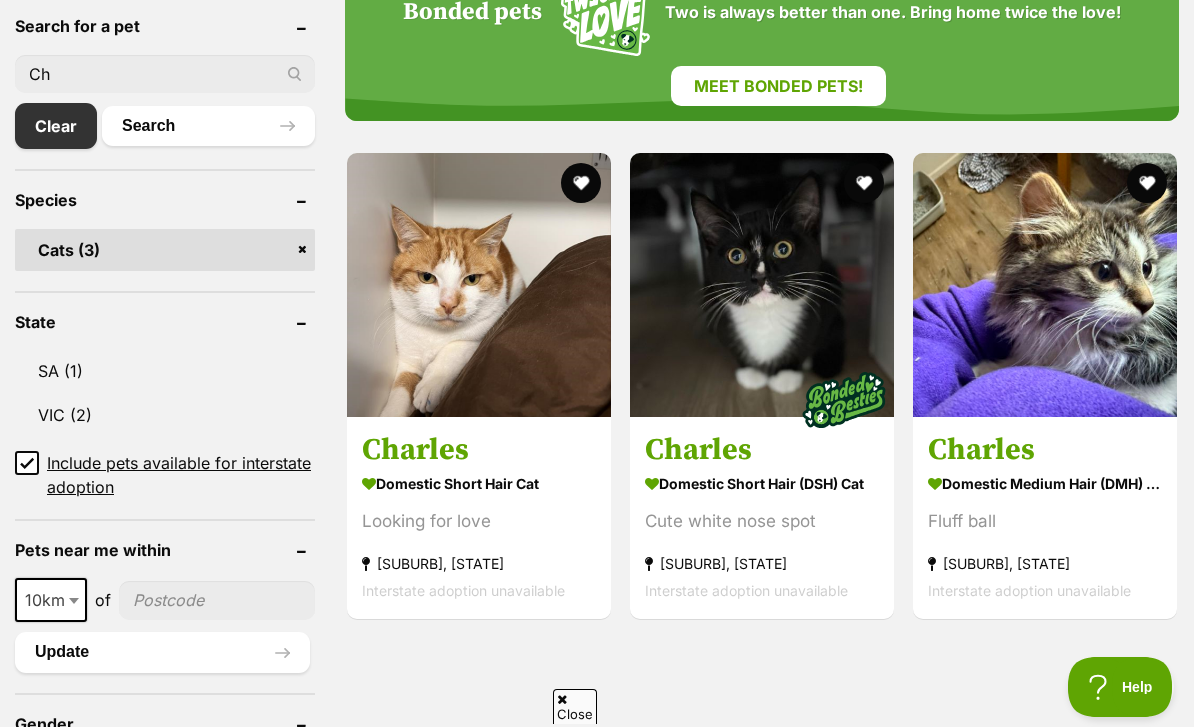 type on "C" 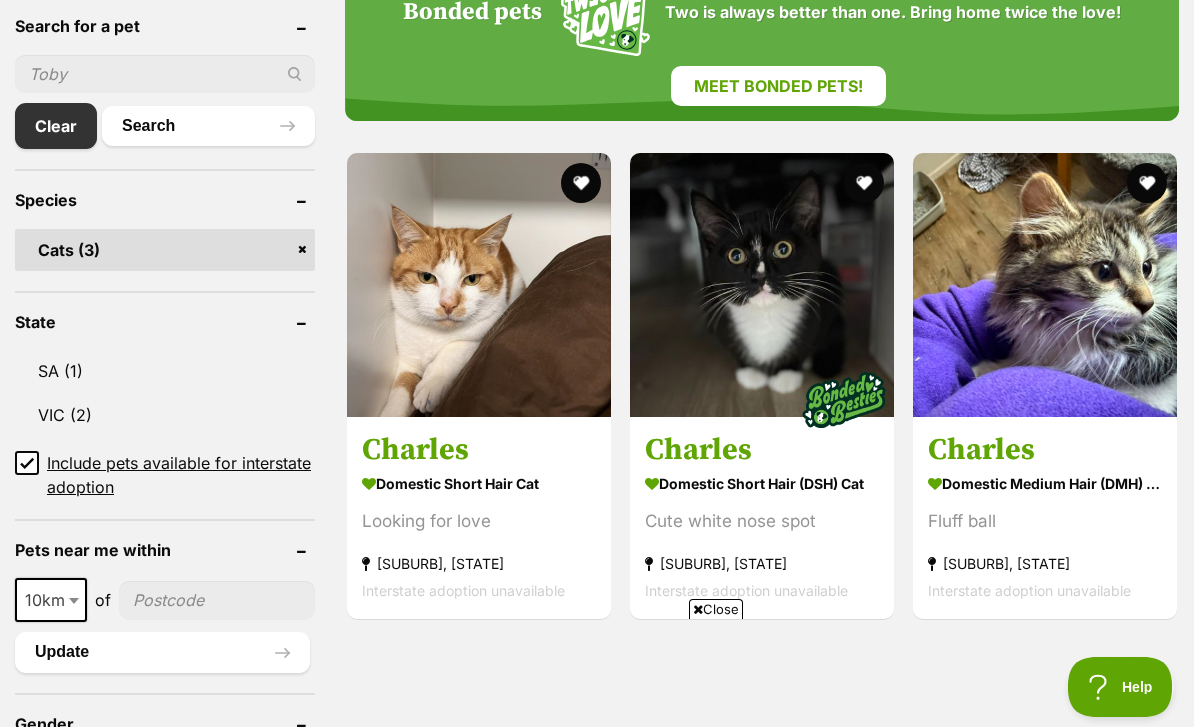 scroll, scrollTop: 0, scrollLeft: 0, axis: both 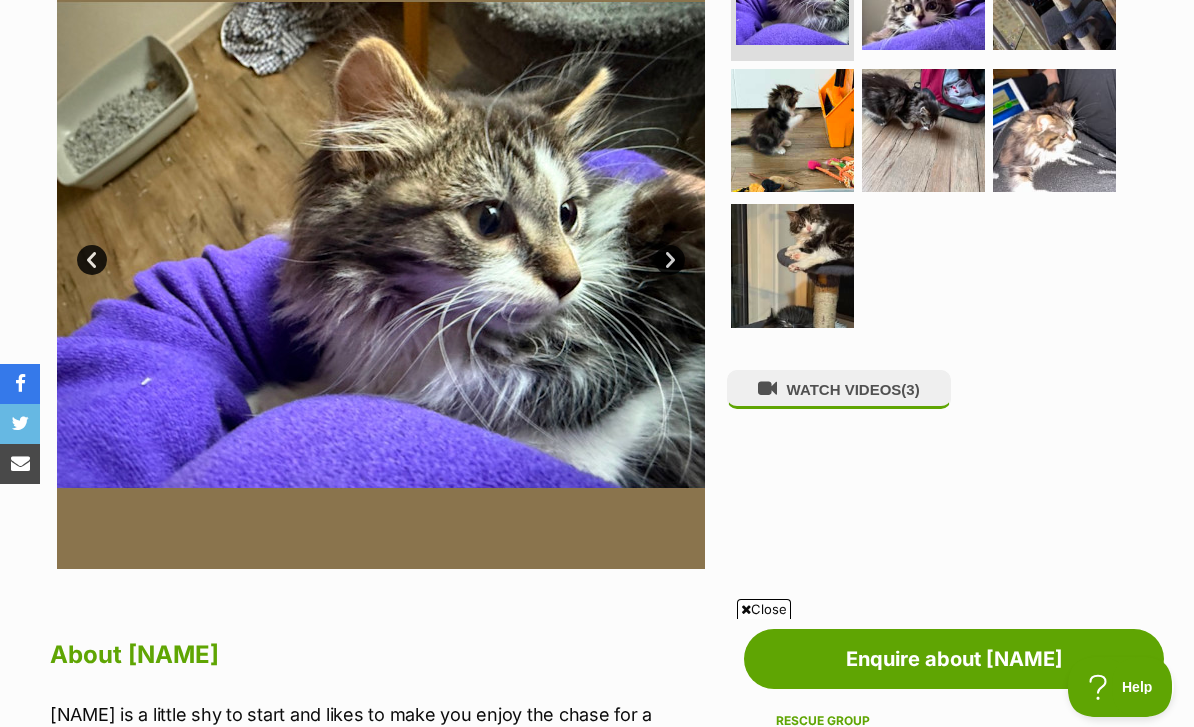click at bounding box center (792, 265) 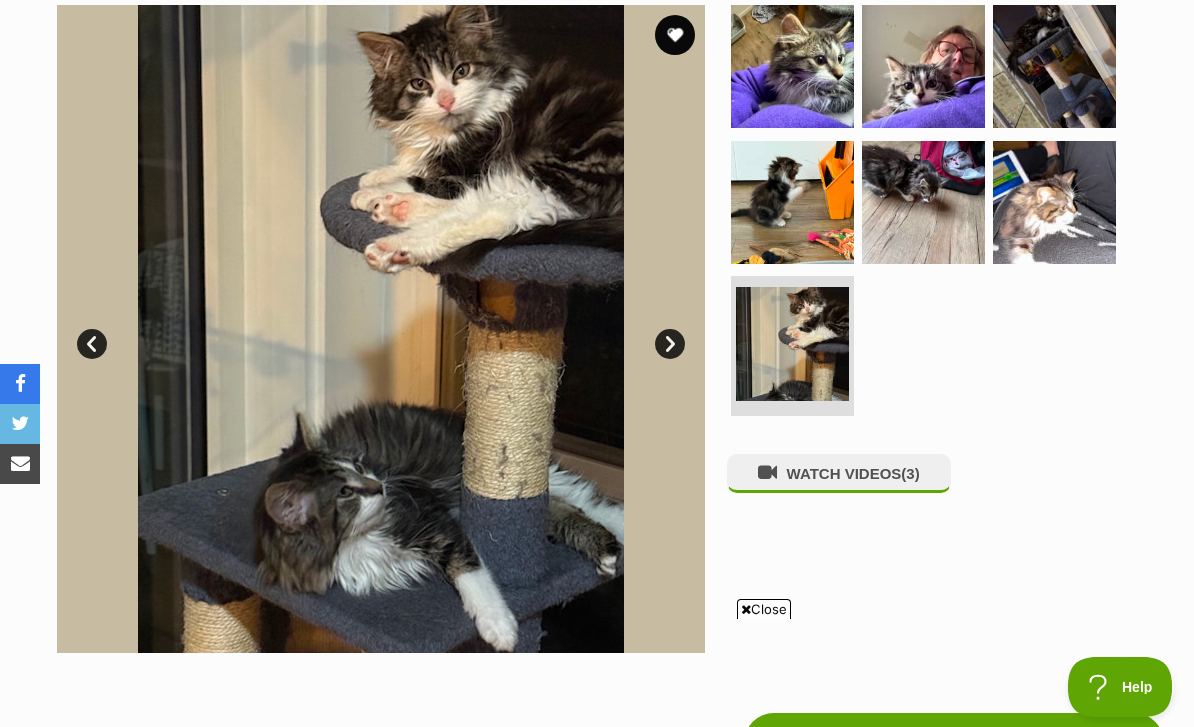 scroll, scrollTop: 402, scrollLeft: 0, axis: vertical 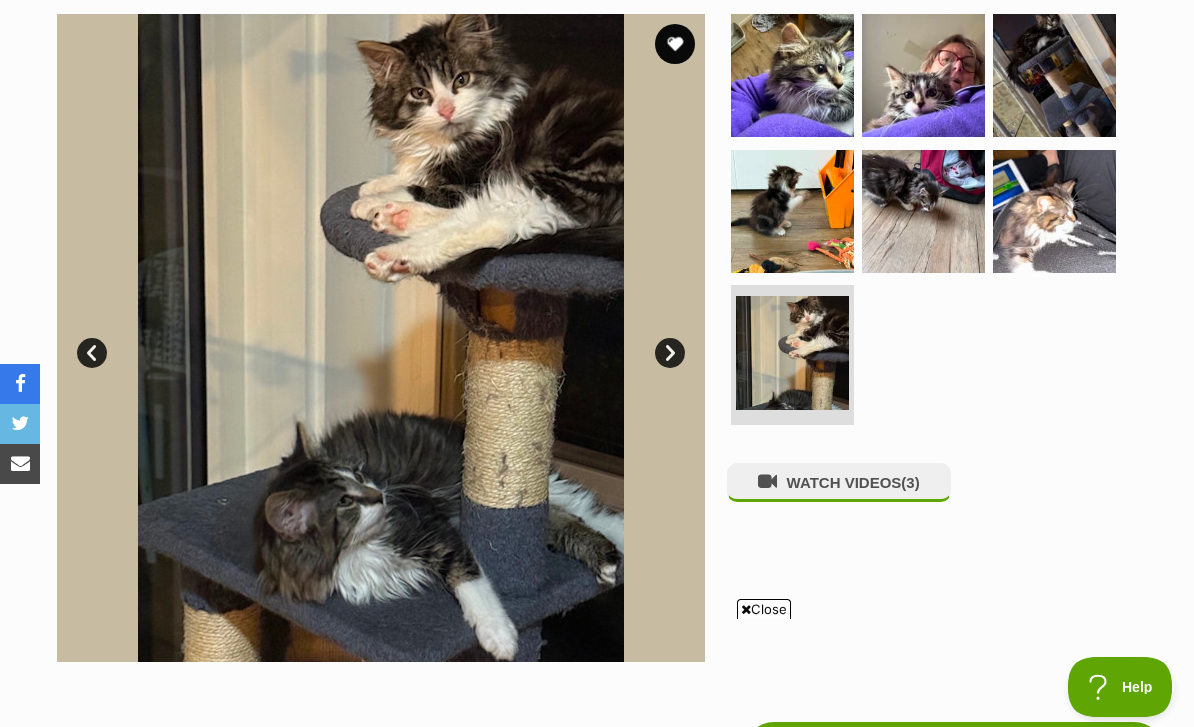 click at bounding box center (923, 211) 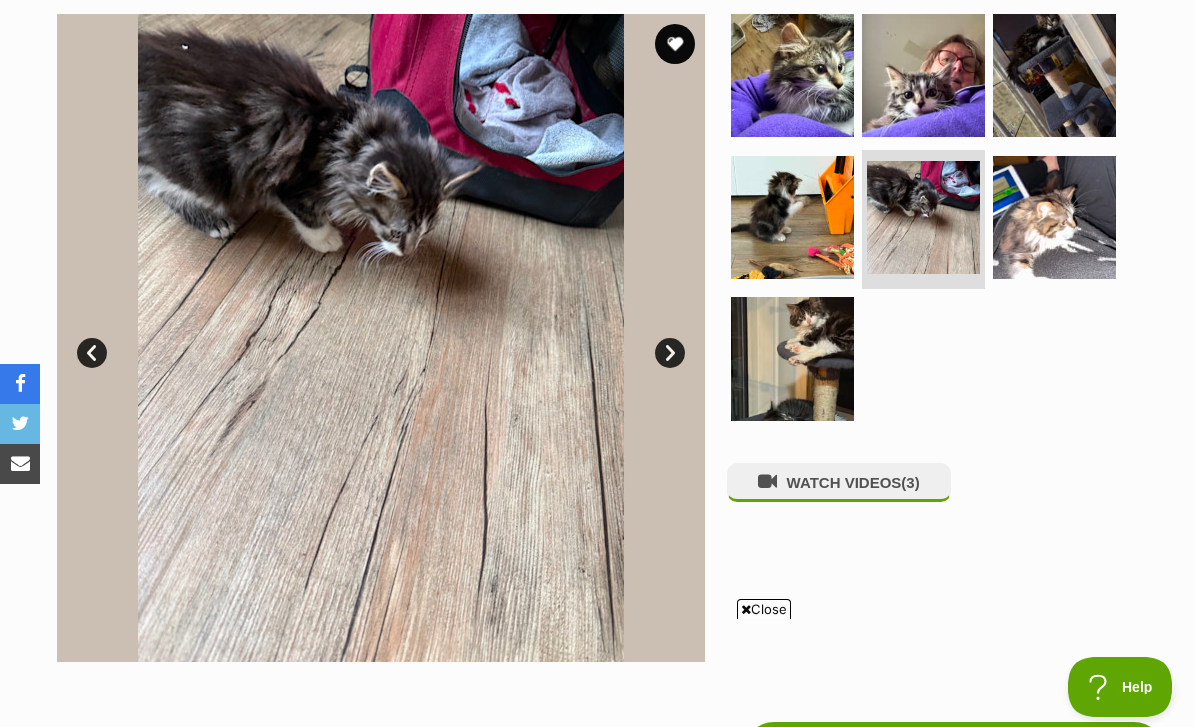 click at bounding box center [923, 75] 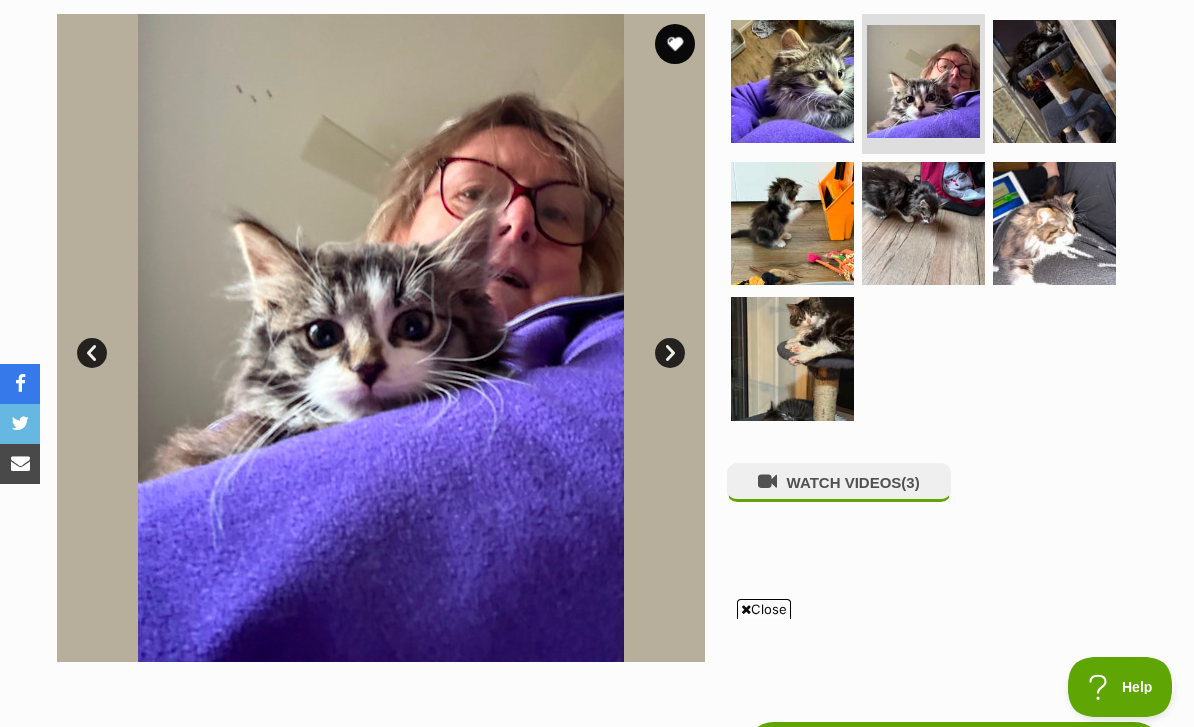 click at bounding box center (1054, 81) 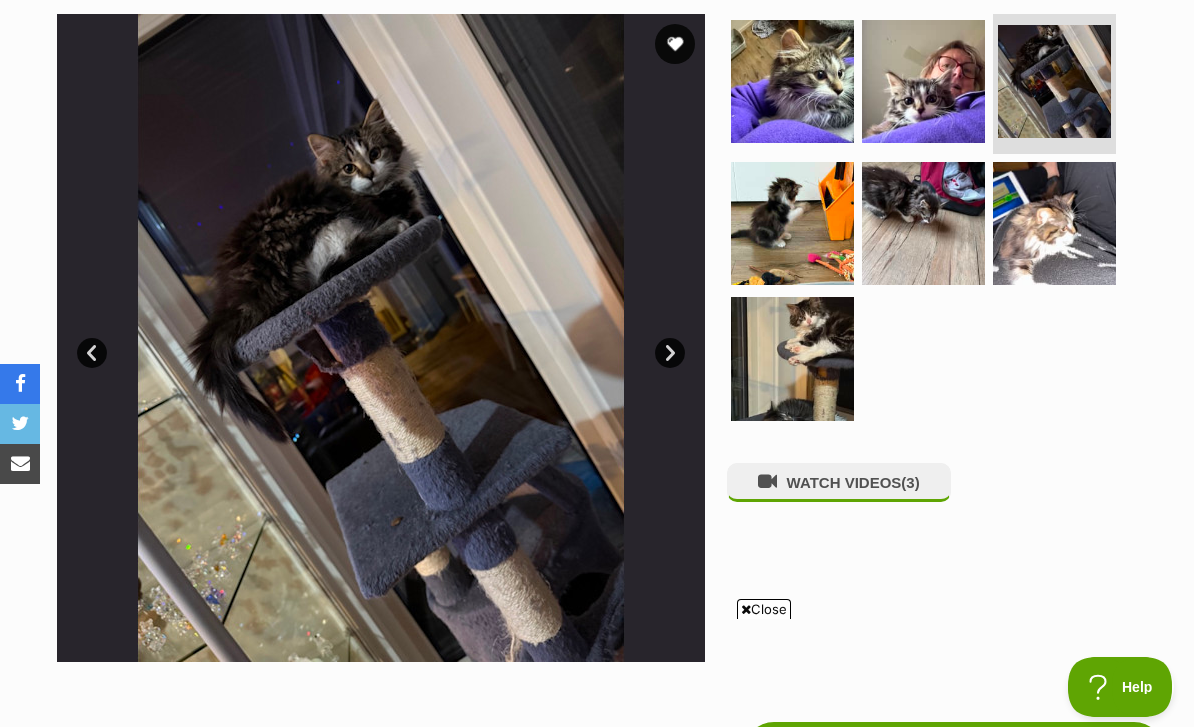 click at bounding box center [1054, 223] 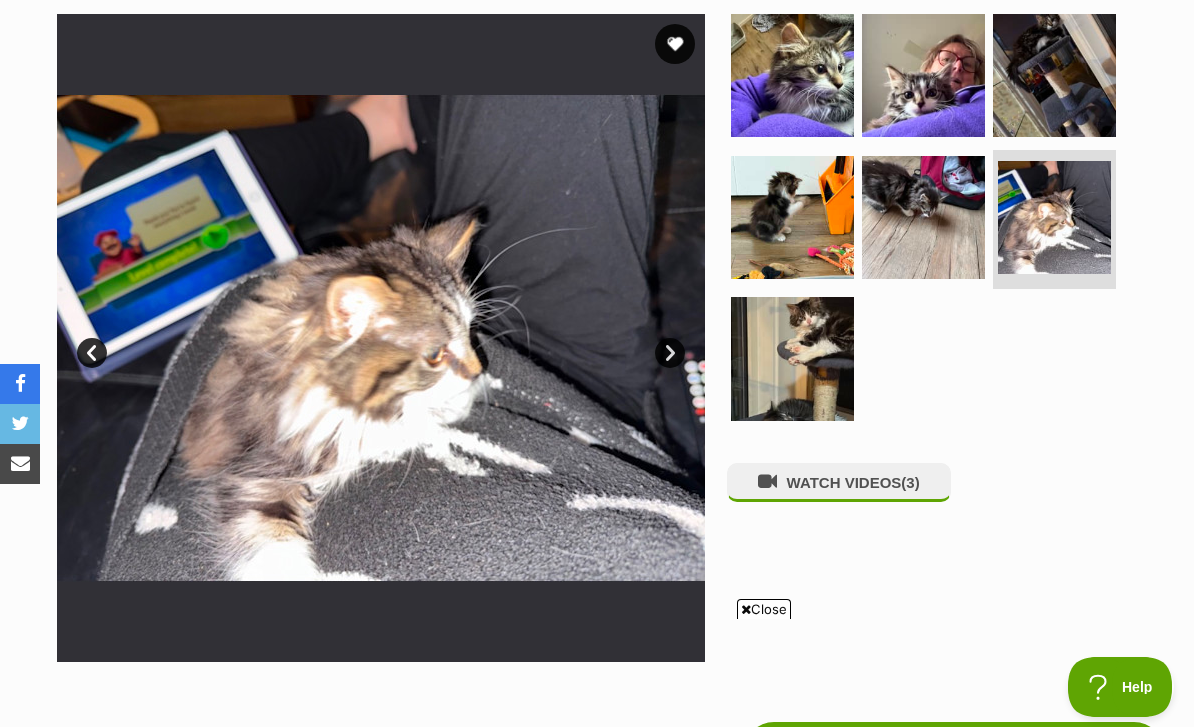 click at bounding box center [1054, 75] 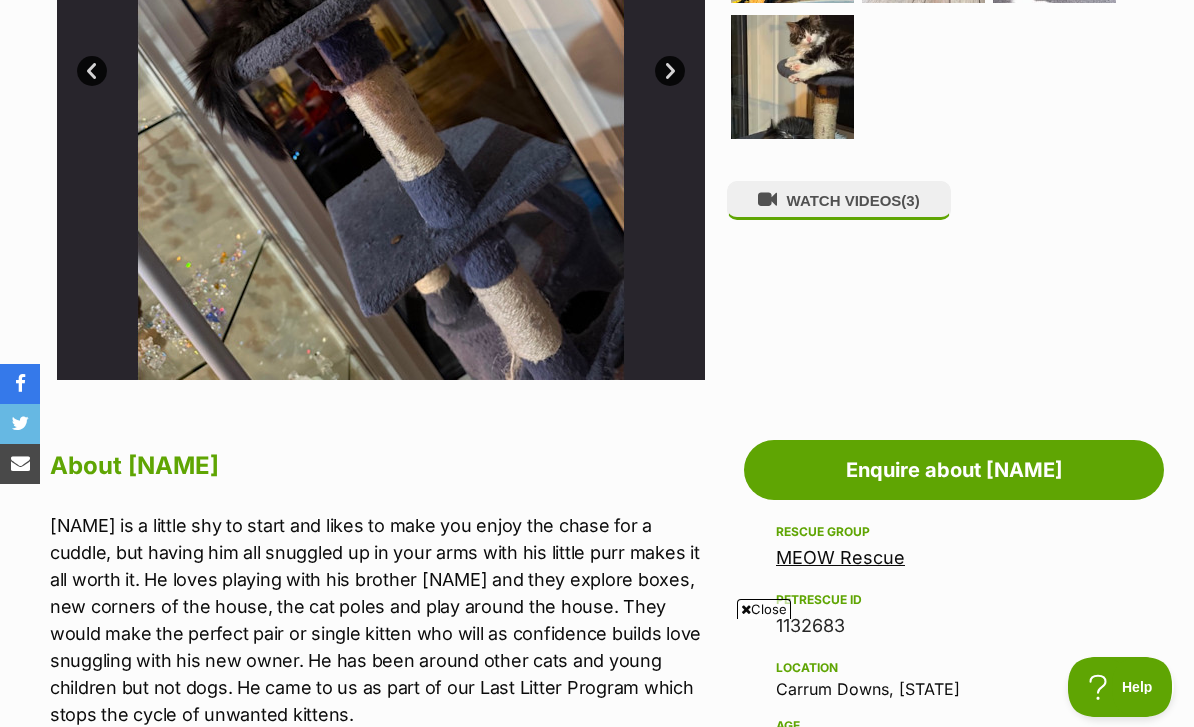 scroll, scrollTop: 659, scrollLeft: 0, axis: vertical 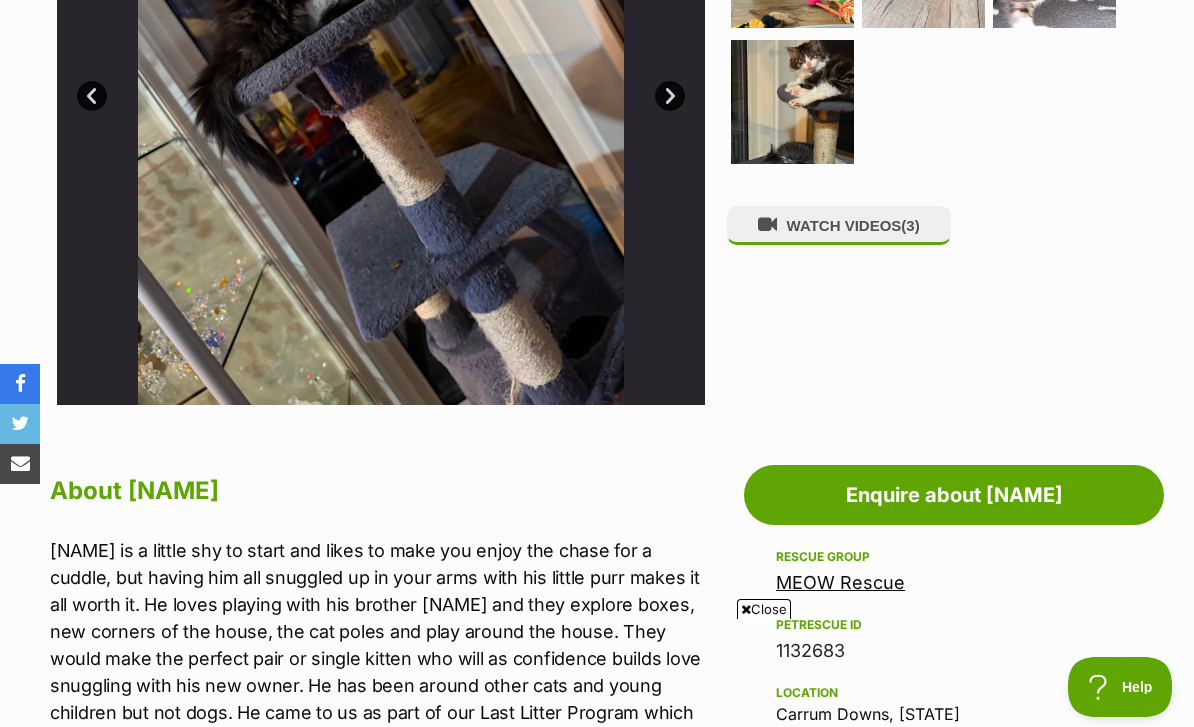 click on "WATCH VIDEOS
(3)" at bounding box center [839, 225] 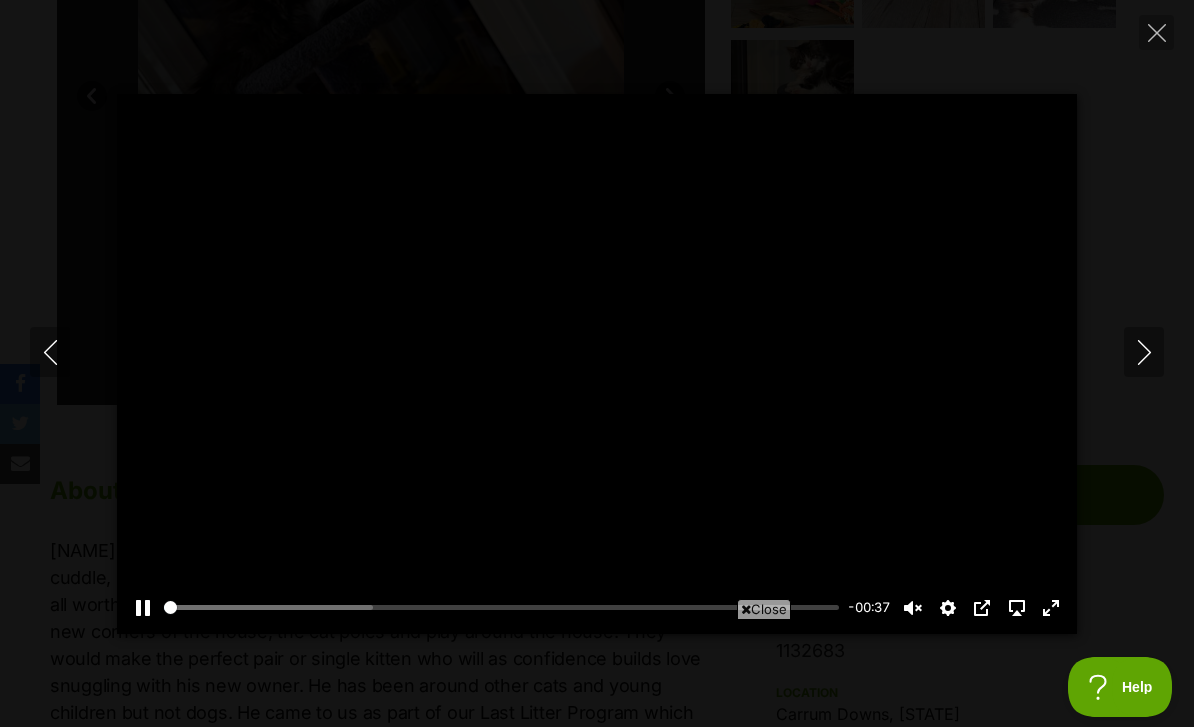 click at bounding box center [1144, 352] 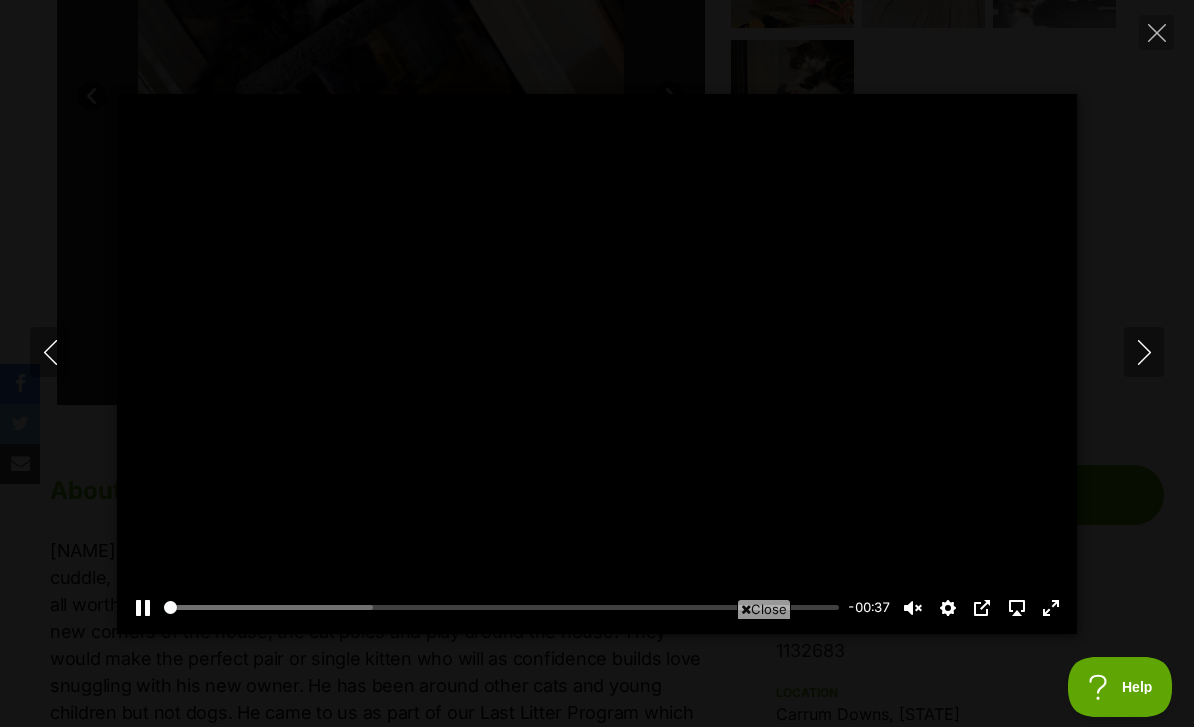 type on "2.13" 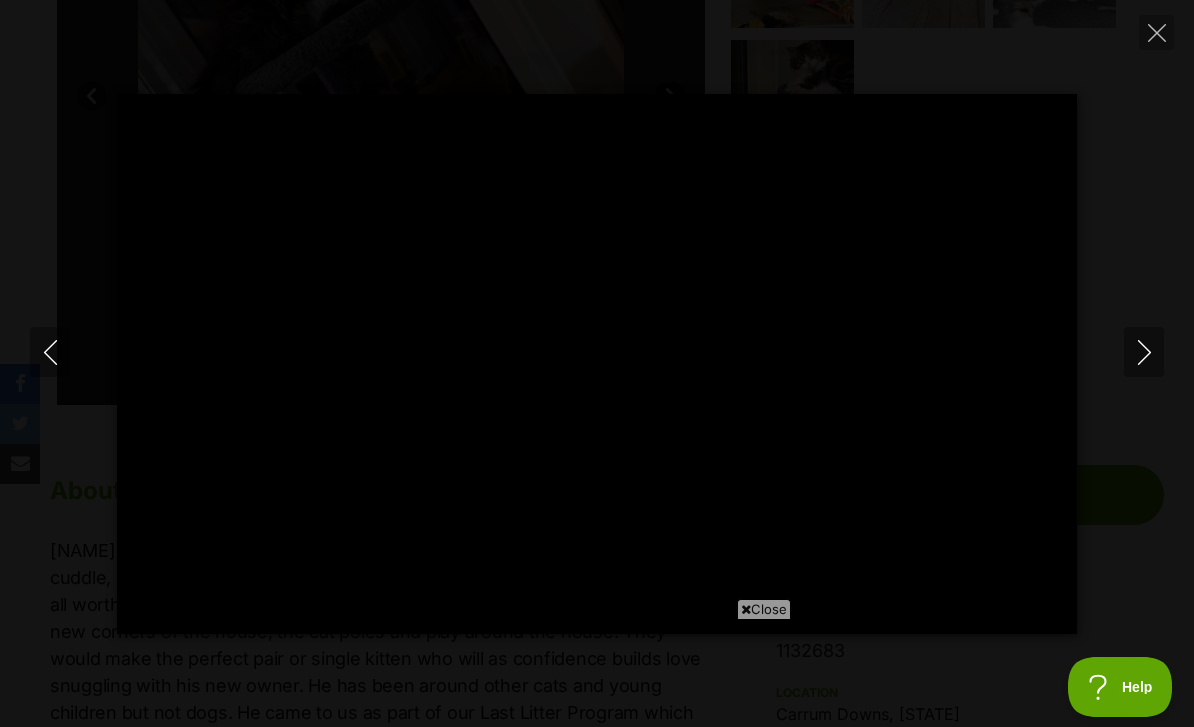 click on "Pause Play % buffered 00:00 -00:39 Unmute Mute Disable captions Enable captions Settings Captions Disabled Quality undefined Speed Normal Captions Go back to previous menu Quality Go back to previous menu Speed Go back to previous menu 0.5× 0.75× Normal 1.25× 1.5× 1.75× 2× 4× PIP AirPlay Exit fullscreen Enter fullscreen Play" at bounding box center (597, 364) 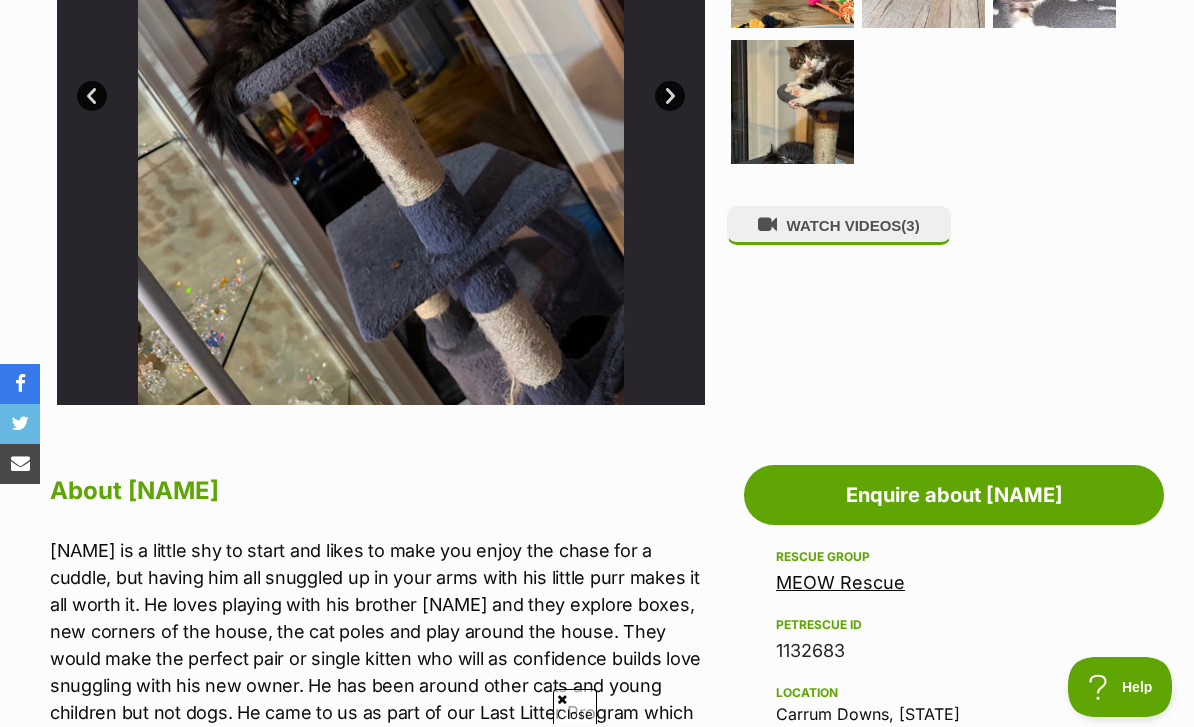 click on "WATCH VIDEOS
(3)" at bounding box center (839, 225) 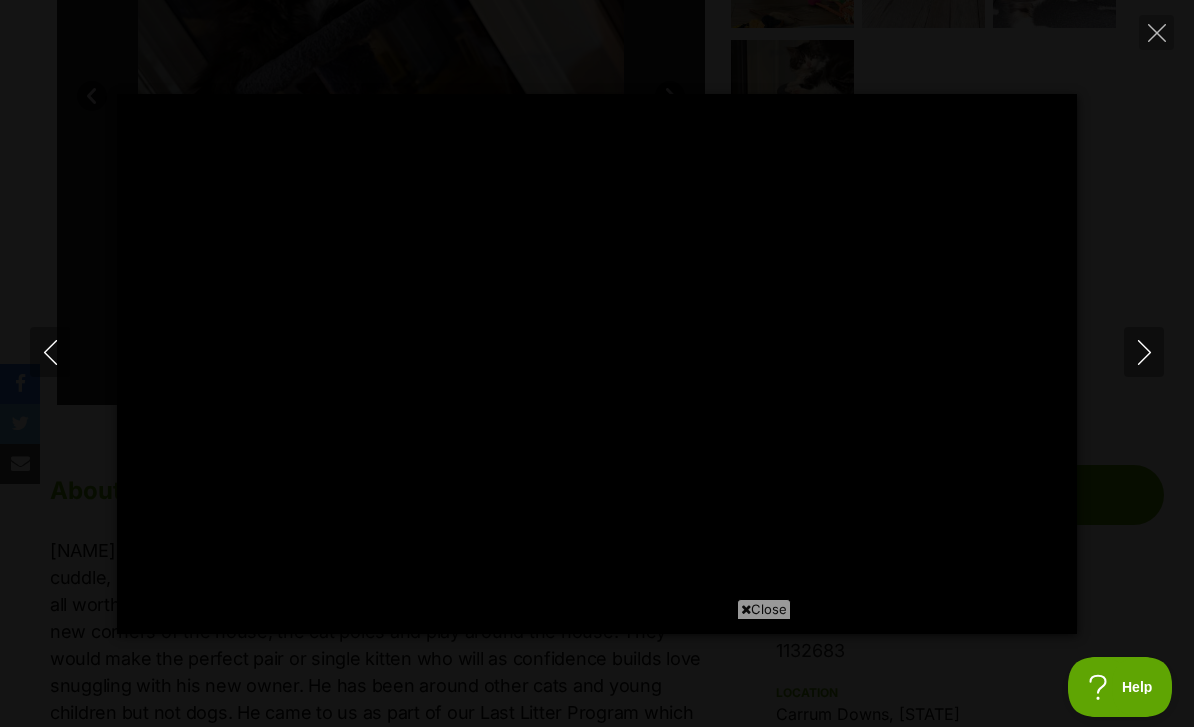 click at bounding box center (1144, 352) 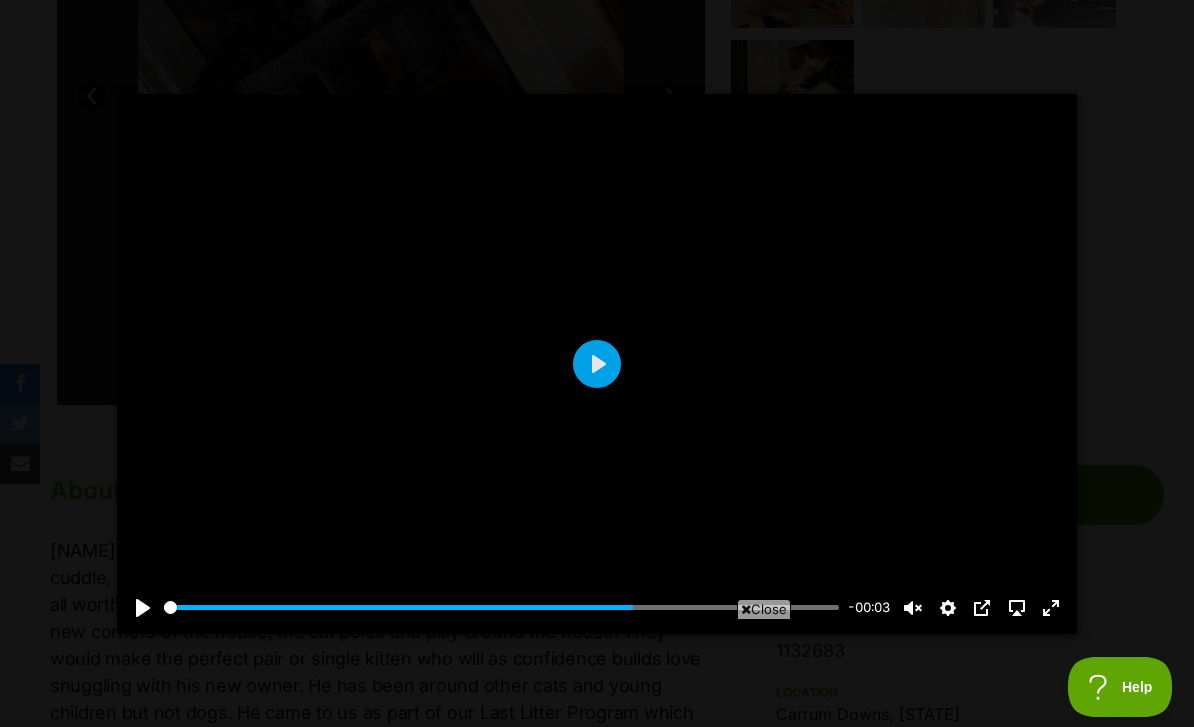 click at bounding box center (1156, 32) 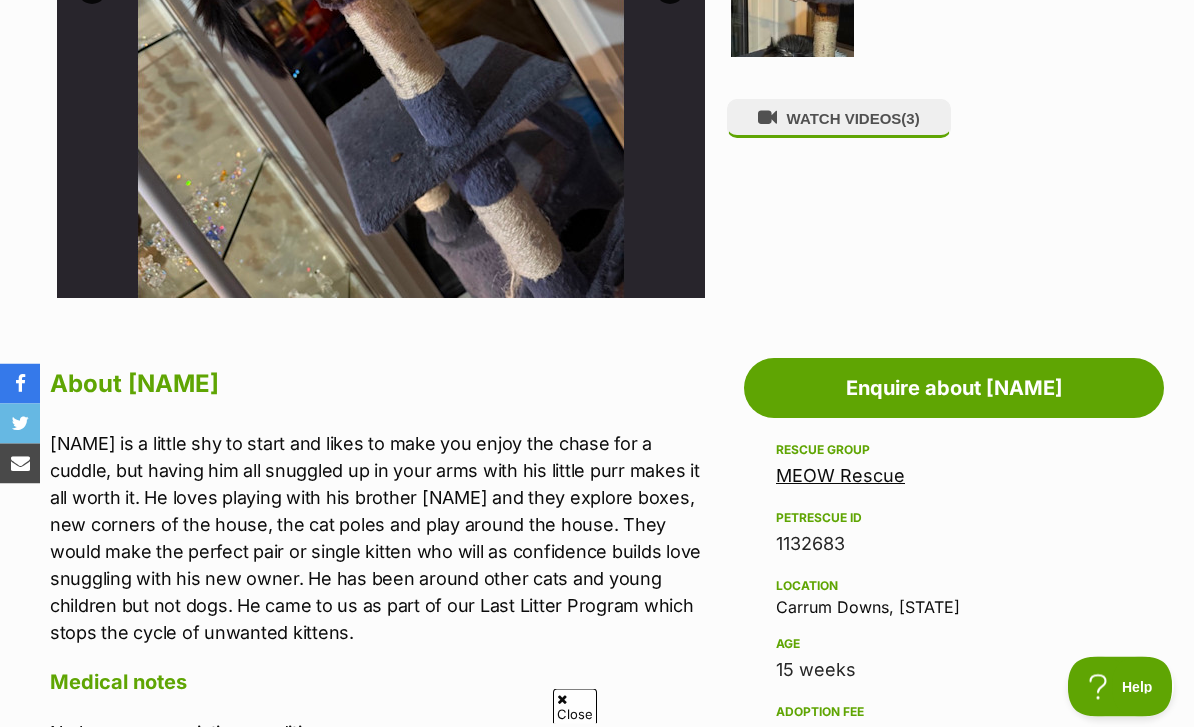 scroll, scrollTop: 766, scrollLeft: 0, axis: vertical 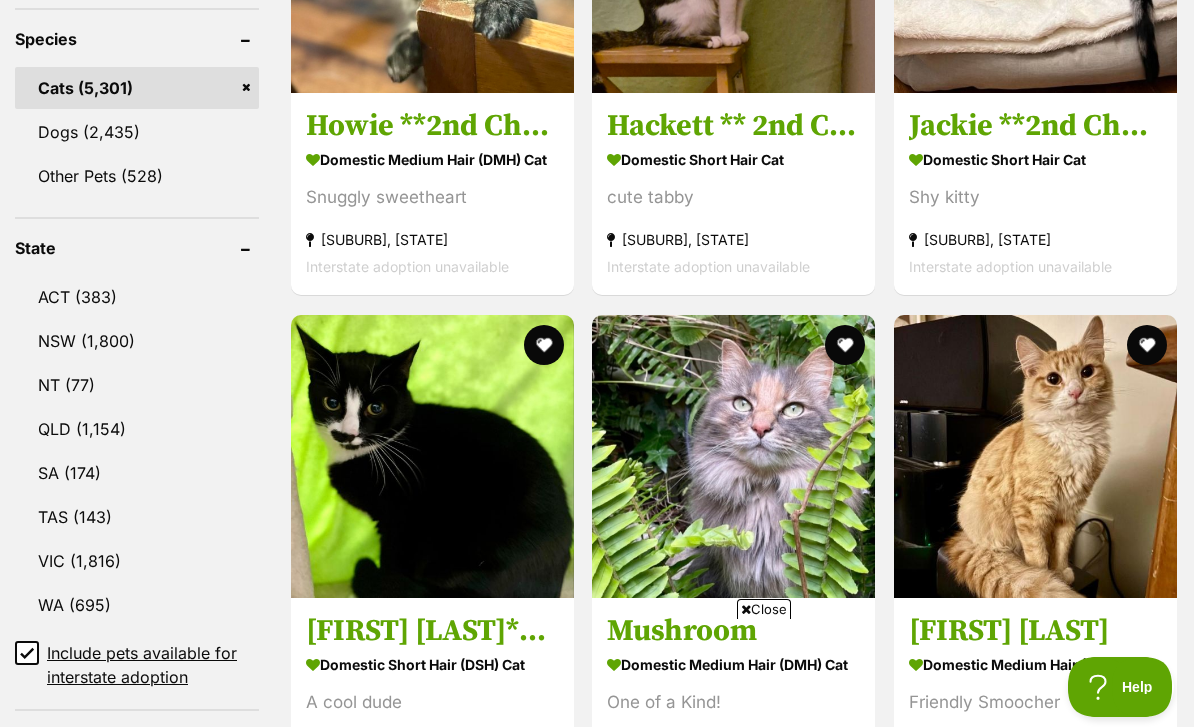 click on "VIC (1,816)" at bounding box center (137, 561) 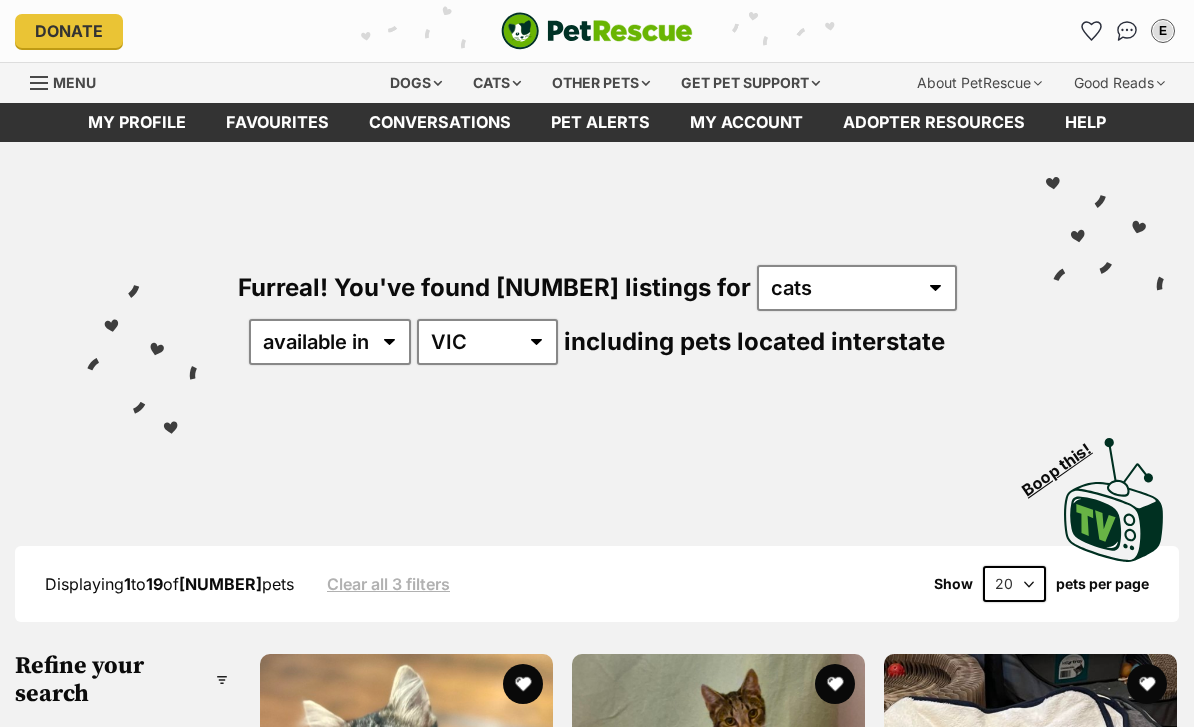 scroll, scrollTop: 359, scrollLeft: 0, axis: vertical 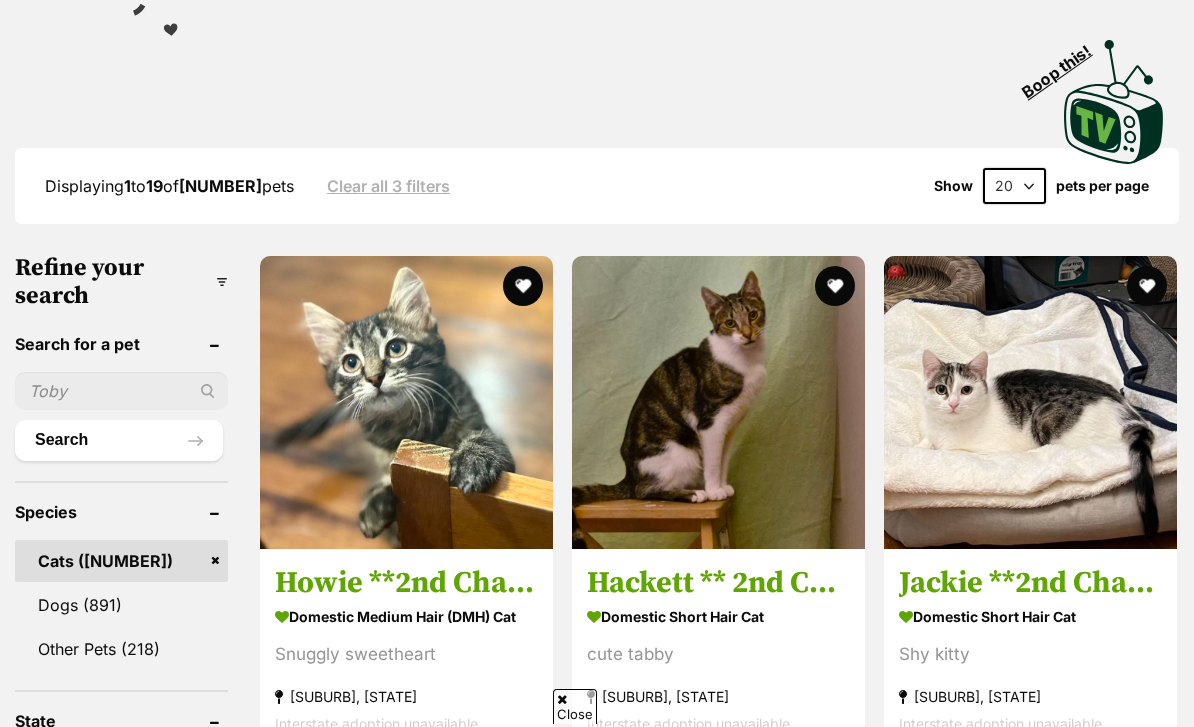 click at bounding box center (121, 391) 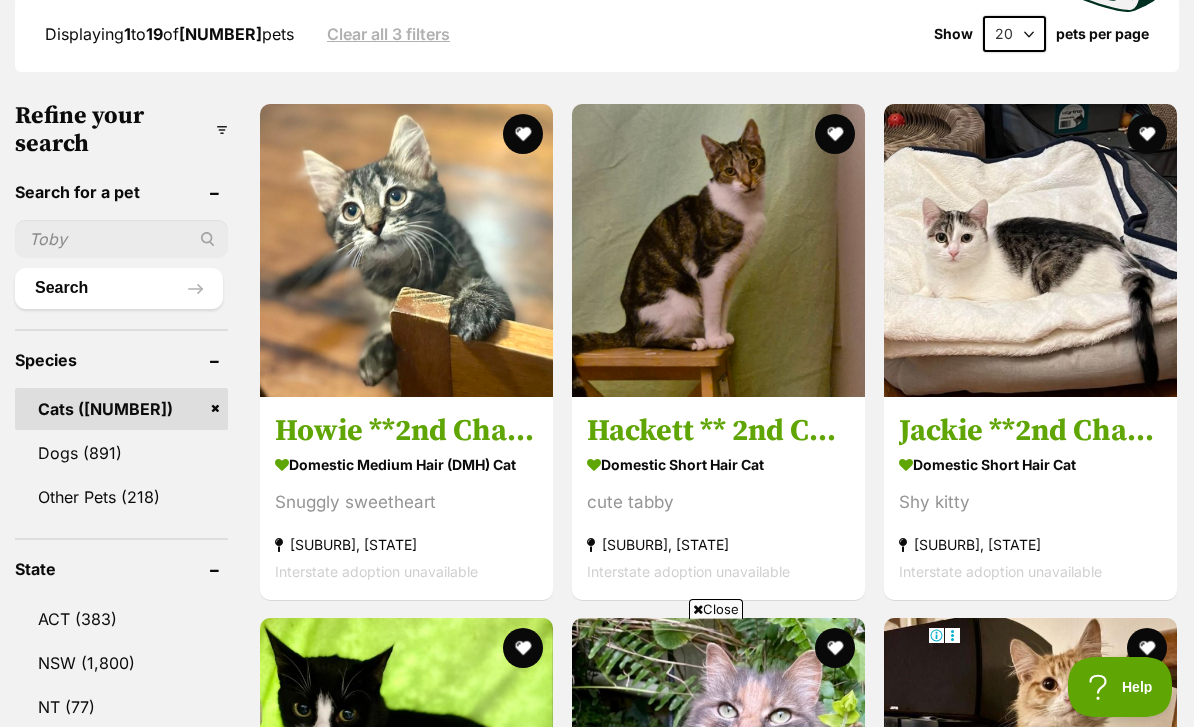 scroll, scrollTop: 535, scrollLeft: 0, axis: vertical 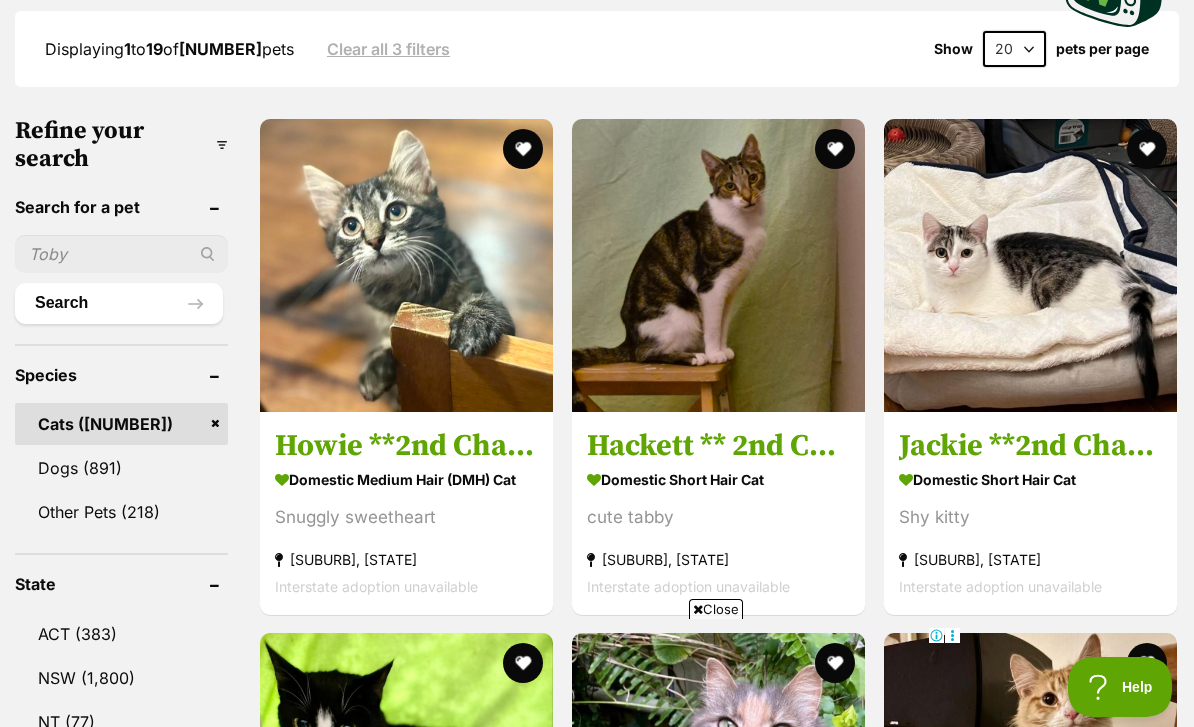 click at bounding box center (121, 254) 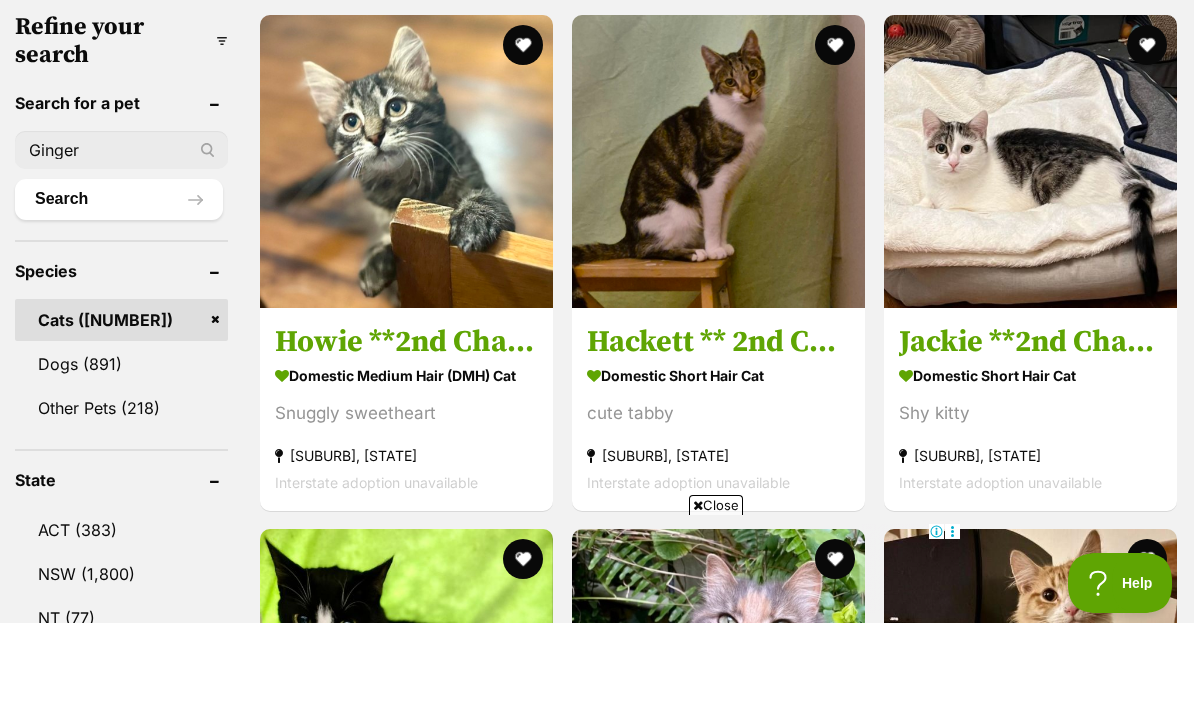 type on "Ginger" 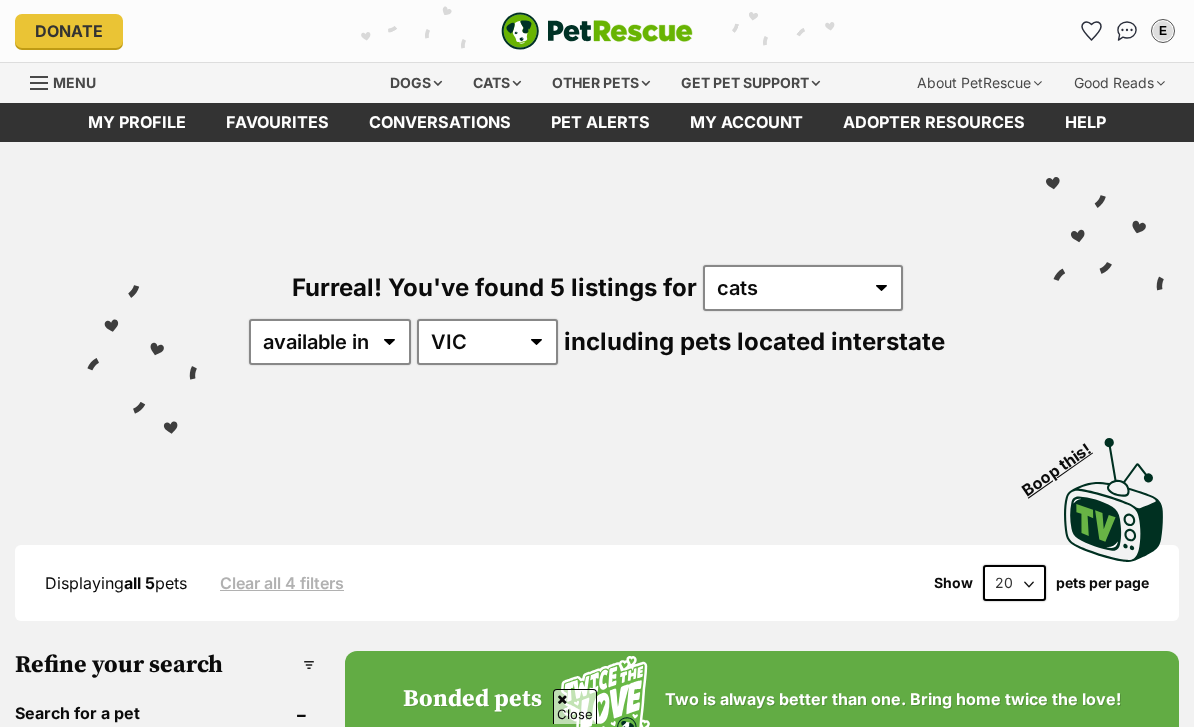 scroll, scrollTop: 347, scrollLeft: 0, axis: vertical 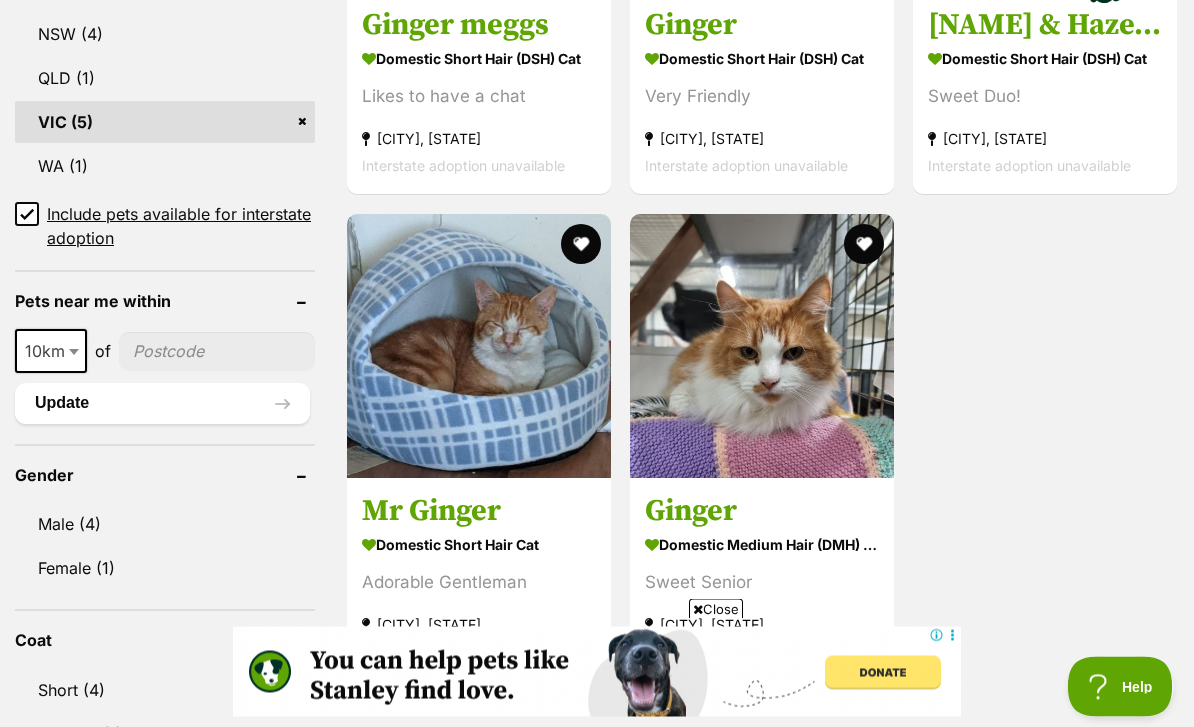 click on "Ginger meggs
Domestic Short Hair (DSH) Cat
Likes to have a chat
Williamstown North, VIC
Interstate adoption unavailable
Ginger
Domestic Short Hair (DSH) Cat
Very Friendly
Mckinnon, VIC
Interstate adoption unavailable
Ginger Baker & Hazel Nutten Hut
Domestic Short Hair (DSH) Cat
Sweet Duo!
Keysborough, VIC
Interstate adoption unavailable
Mr Ginger
Domestic Short Hair Cat
Adorable Gentleman
Brunswick West, VIC
Interstate adoption unavailable
Ginger
Domestic Medium Hair (DMH) Cat
Sweet Senior
Alfredton, VIC
Interstate adoption unavailable" at bounding box center (762, 205) 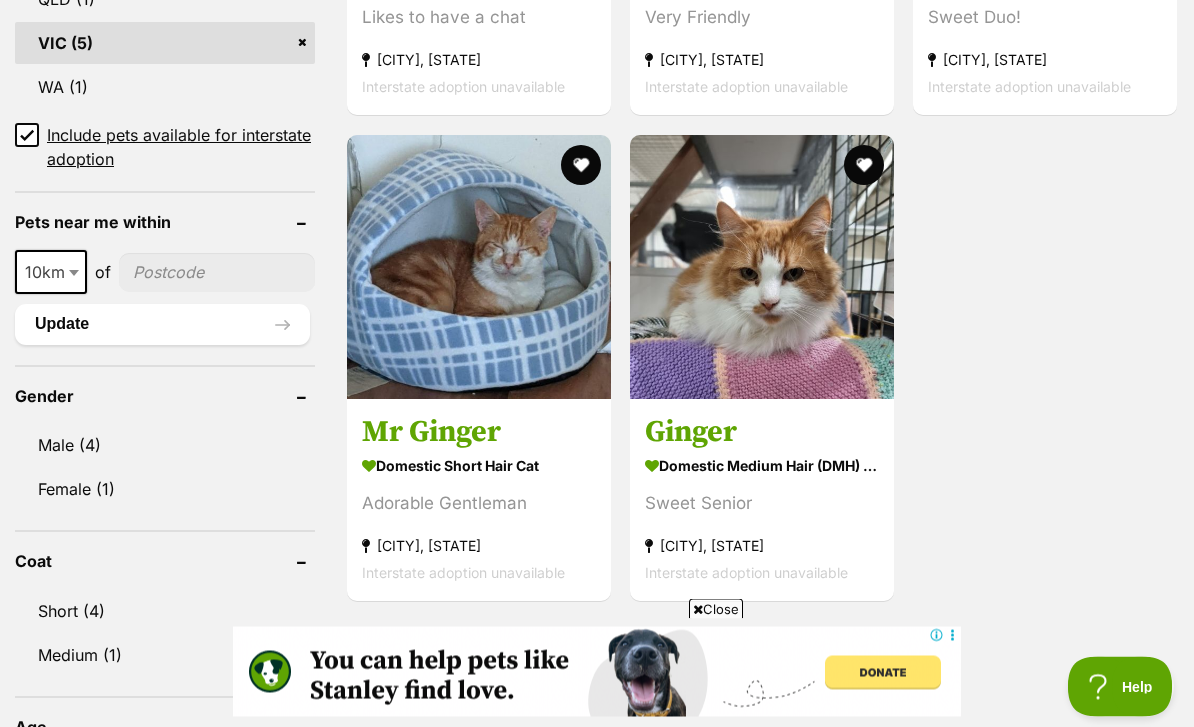 scroll, scrollTop: 1189, scrollLeft: 0, axis: vertical 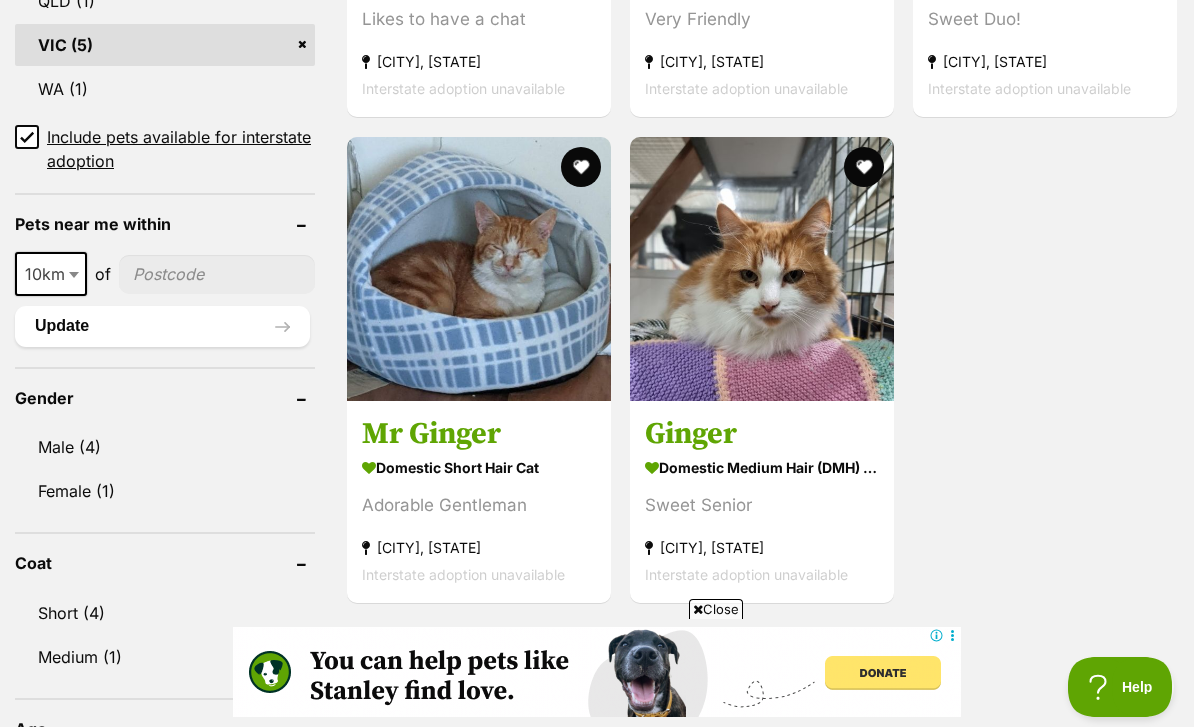 click on "Ginger" at bounding box center [762, 434] 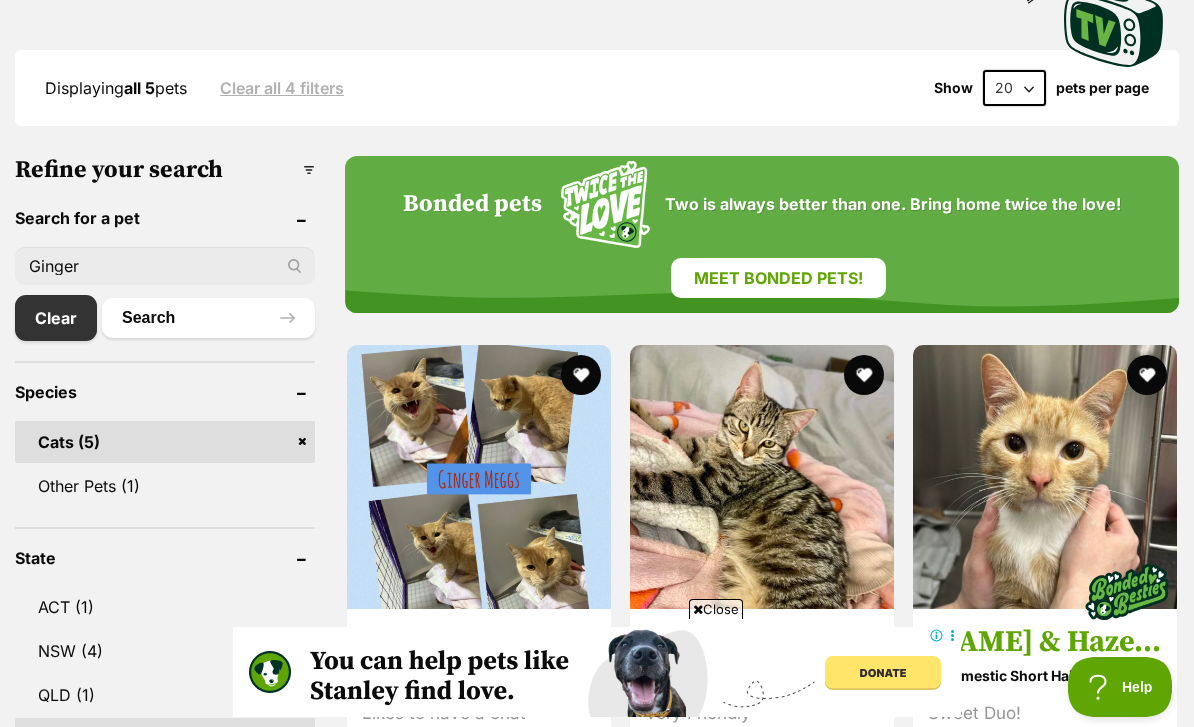 scroll, scrollTop: 494, scrollLeft: 0, axis: vertical 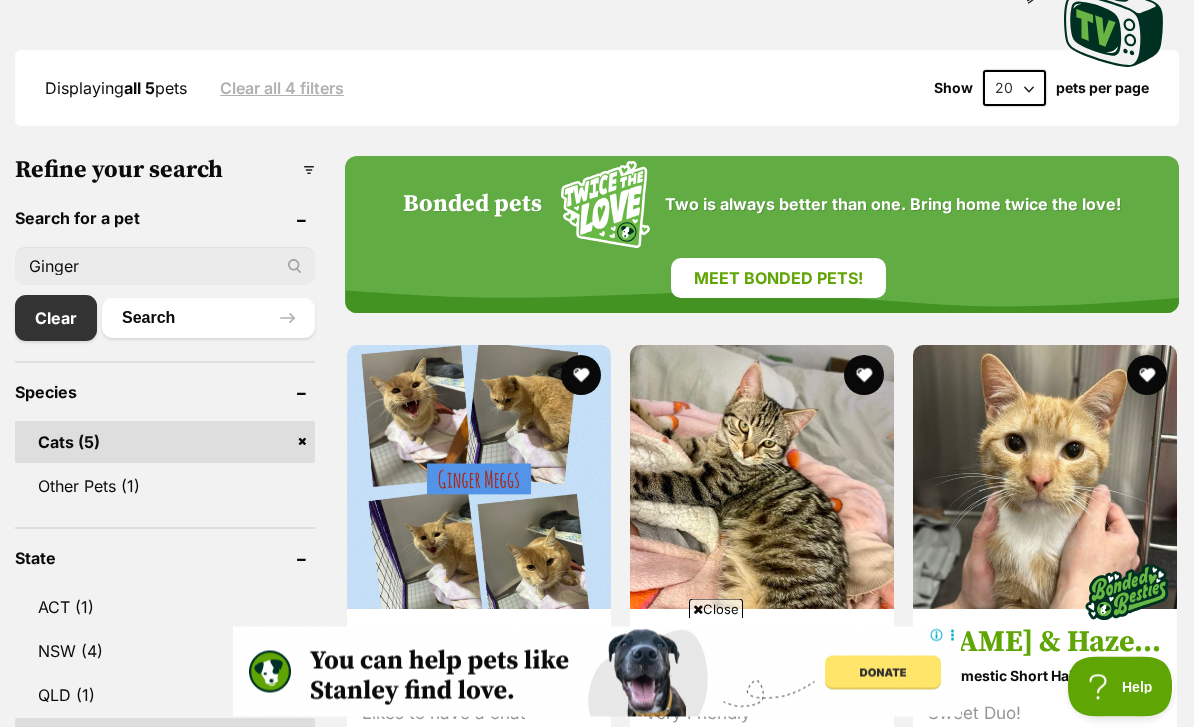 click on "Ginger" at bounding box center [165, 267] 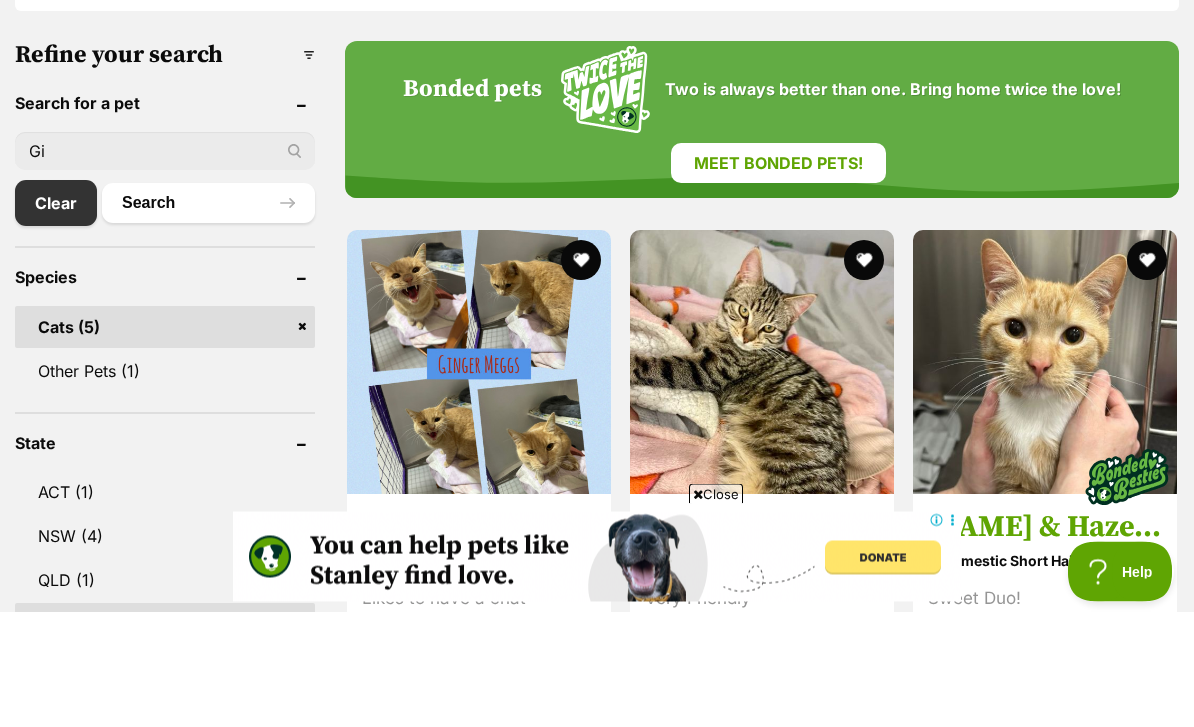 type on "G" 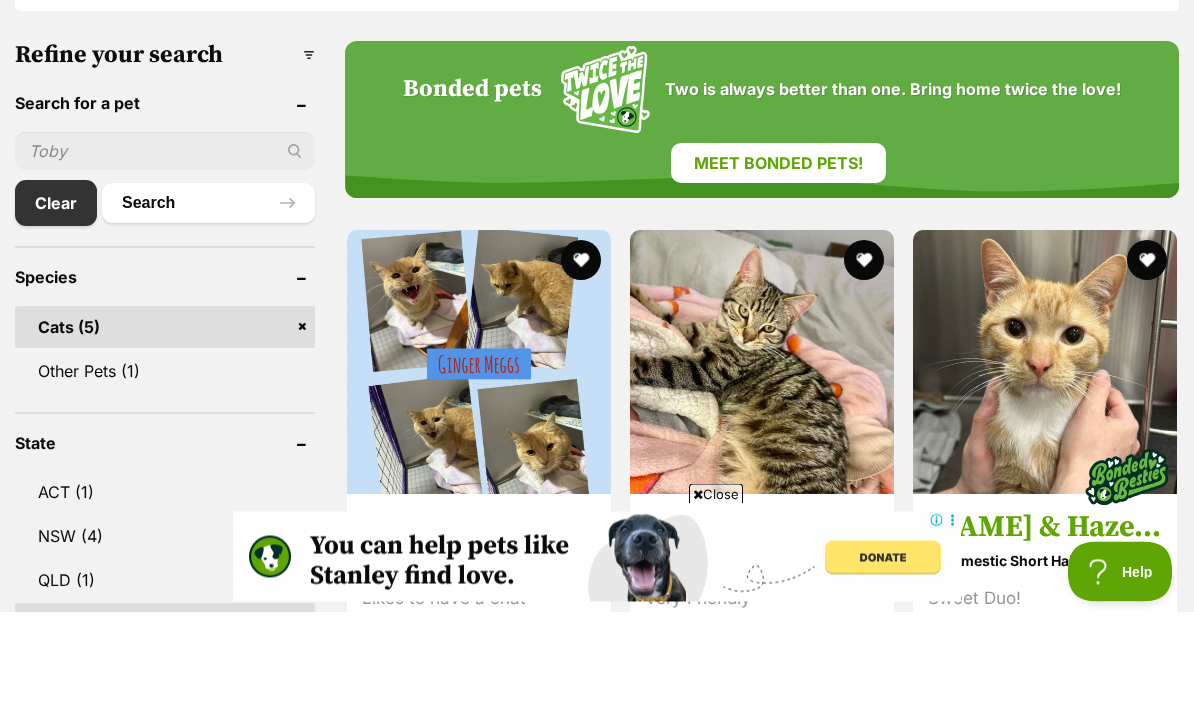 type 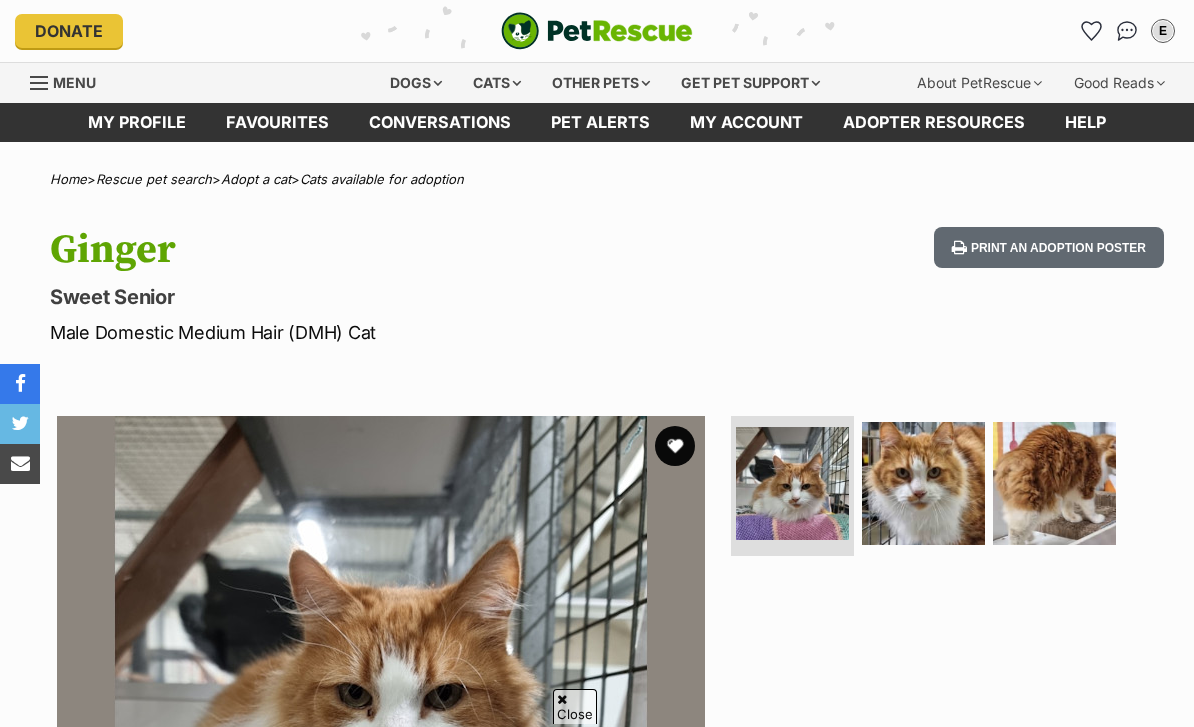 scroll, scrollTop: 320, scrollLeft: 0, axis: vertical 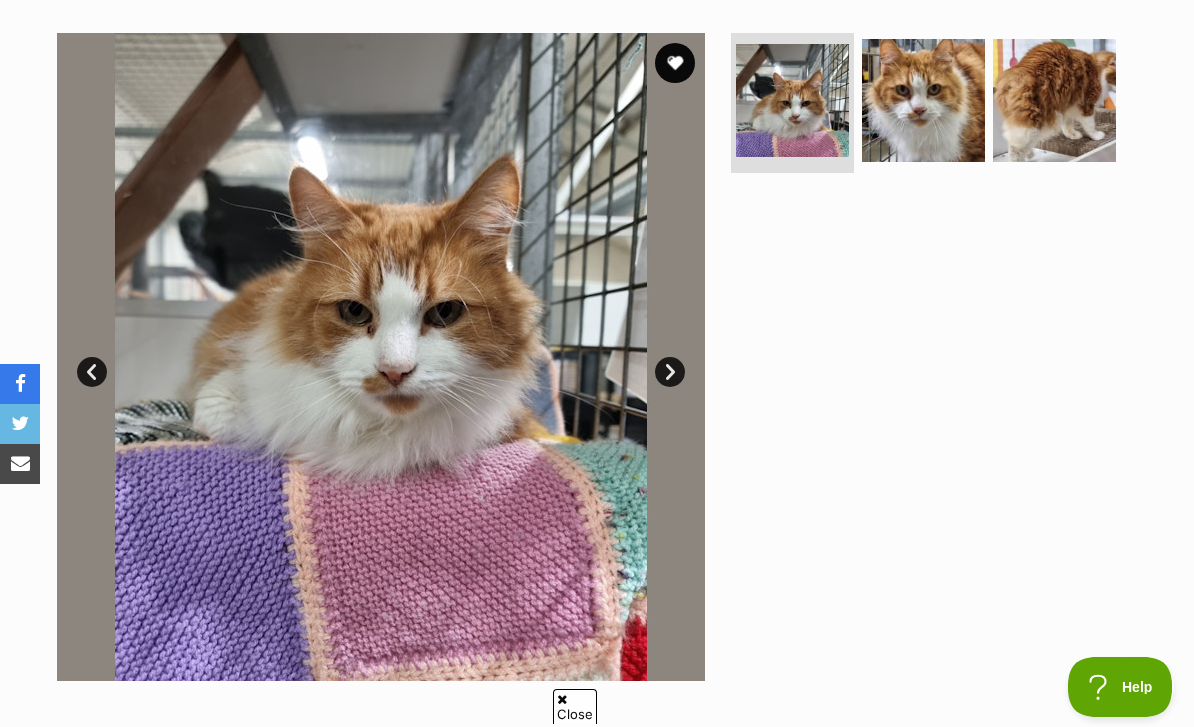 click at bounding box center [923, 100] 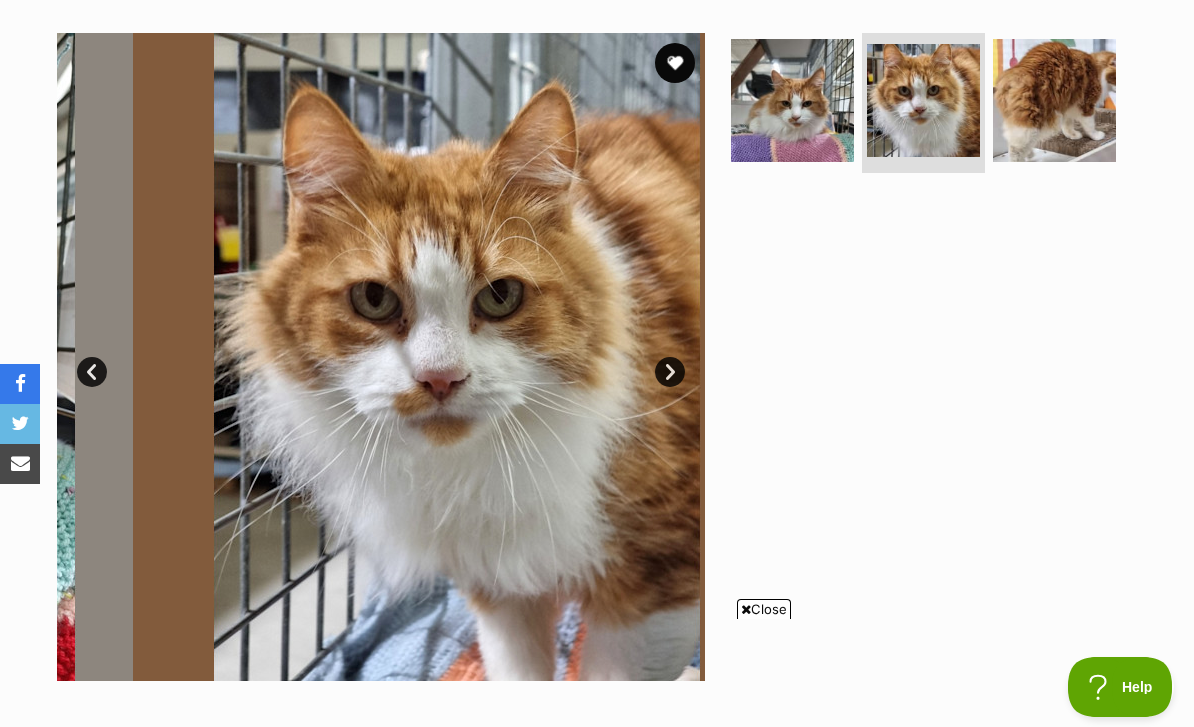 scroll, scrollTop: 0, scrollLeft: 0, axis: both 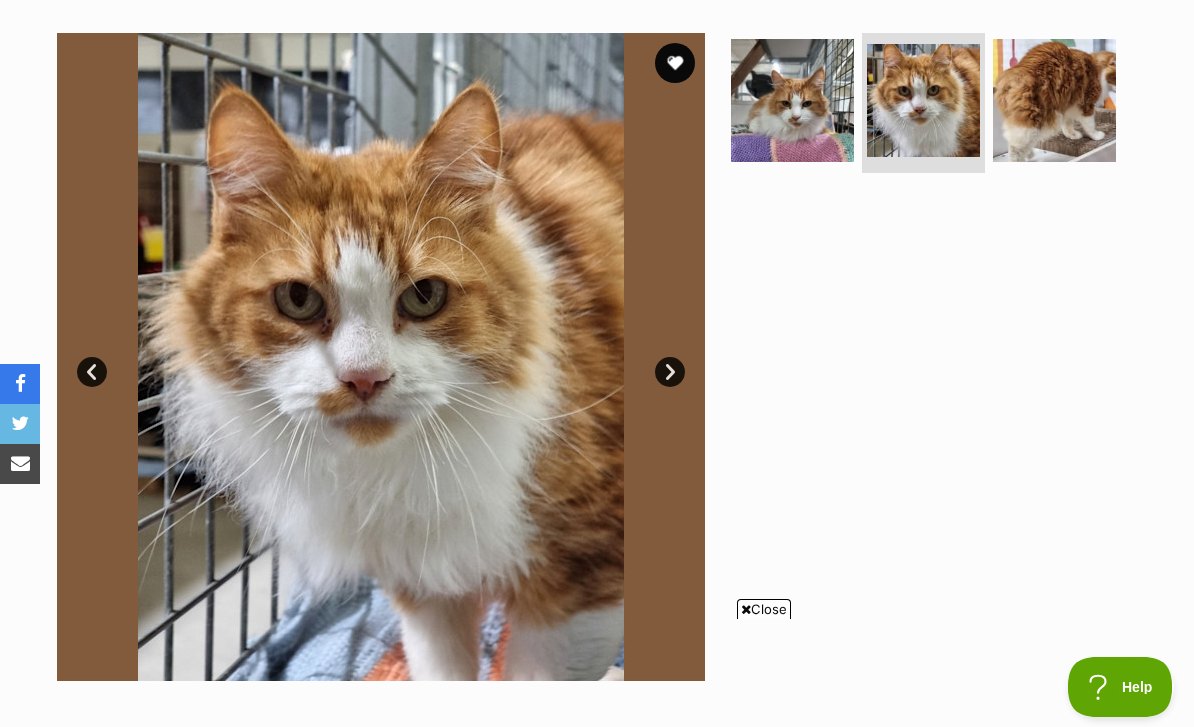 click at bounding box center [1054, 100] 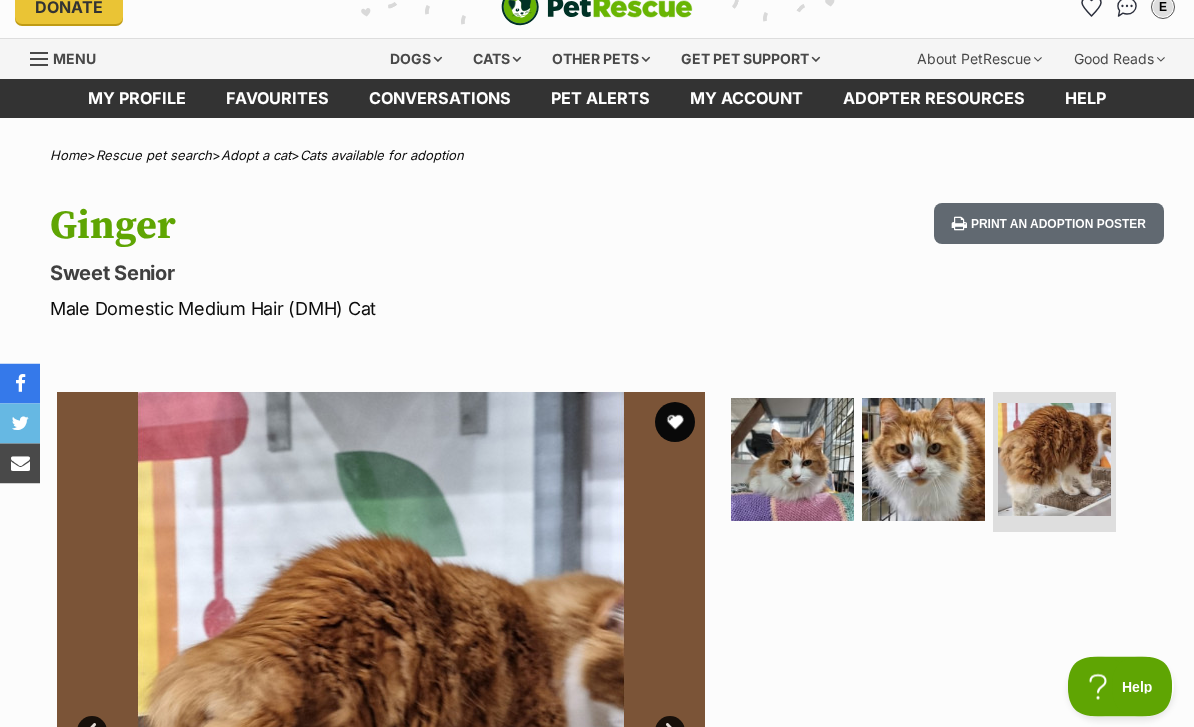 scroll, scrollTop: 0, scrollLeft: 0, axis: both 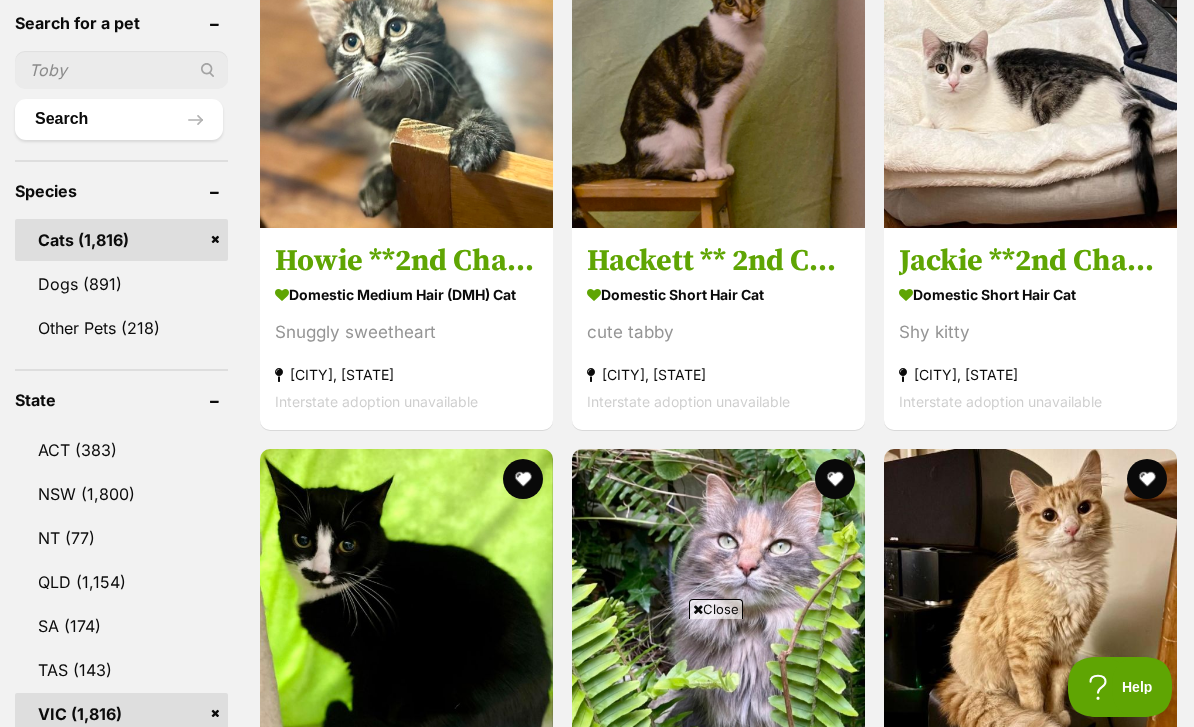 click on "[FIRST] **2nd Chance Cat Rescue**
Domestic Short Hair Cat
Shy kitty
[CITY], [STATE]
Interstate adoption unavailable" at bounding box center [1030, 328] 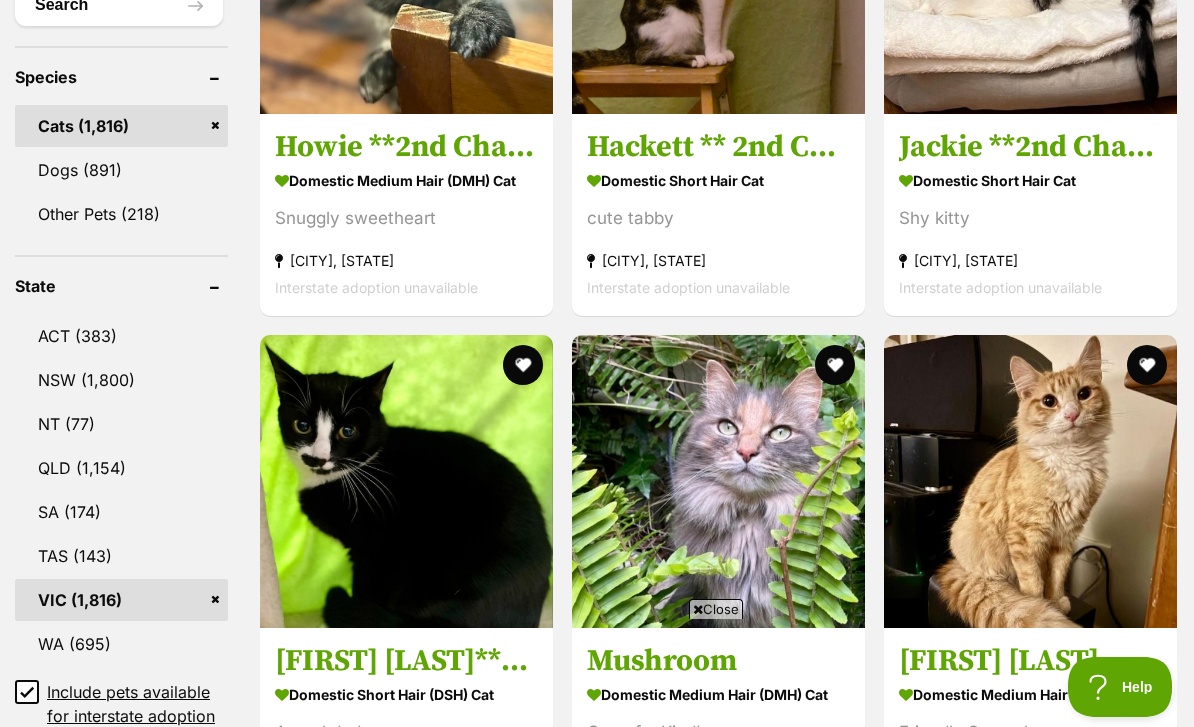 scroll, scrollTop: 833, scrollLeft: 0, axis: vertical 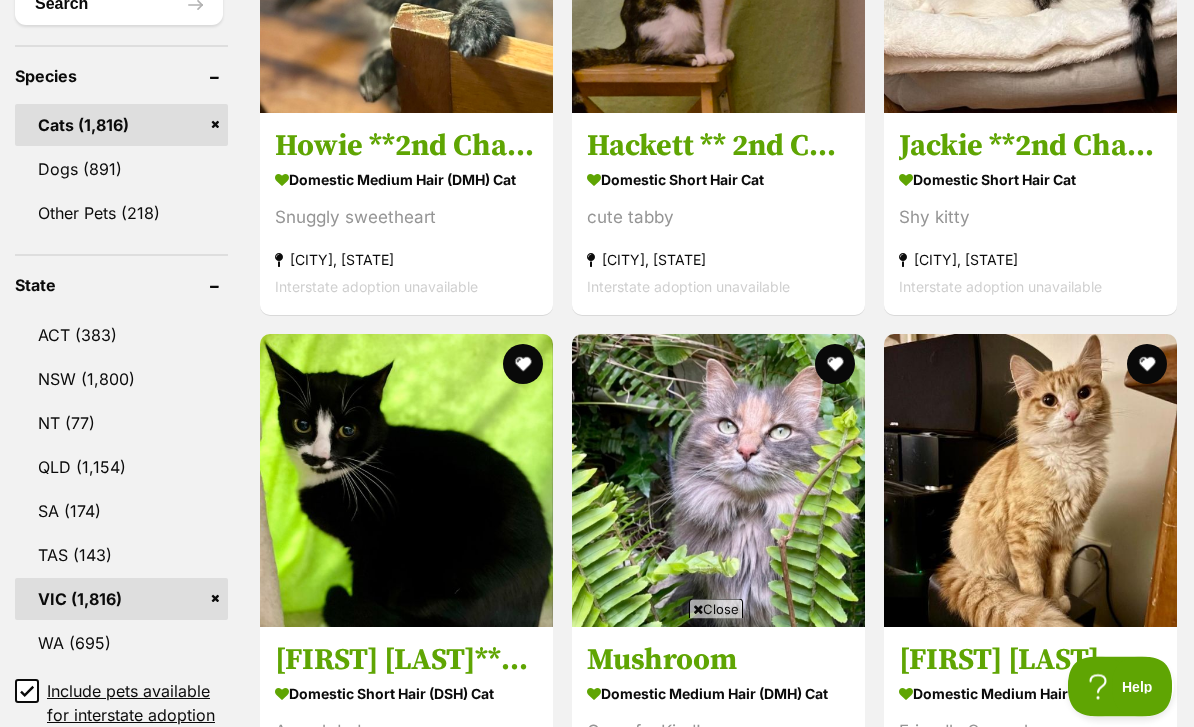 click at bounding box center (1030, 481) 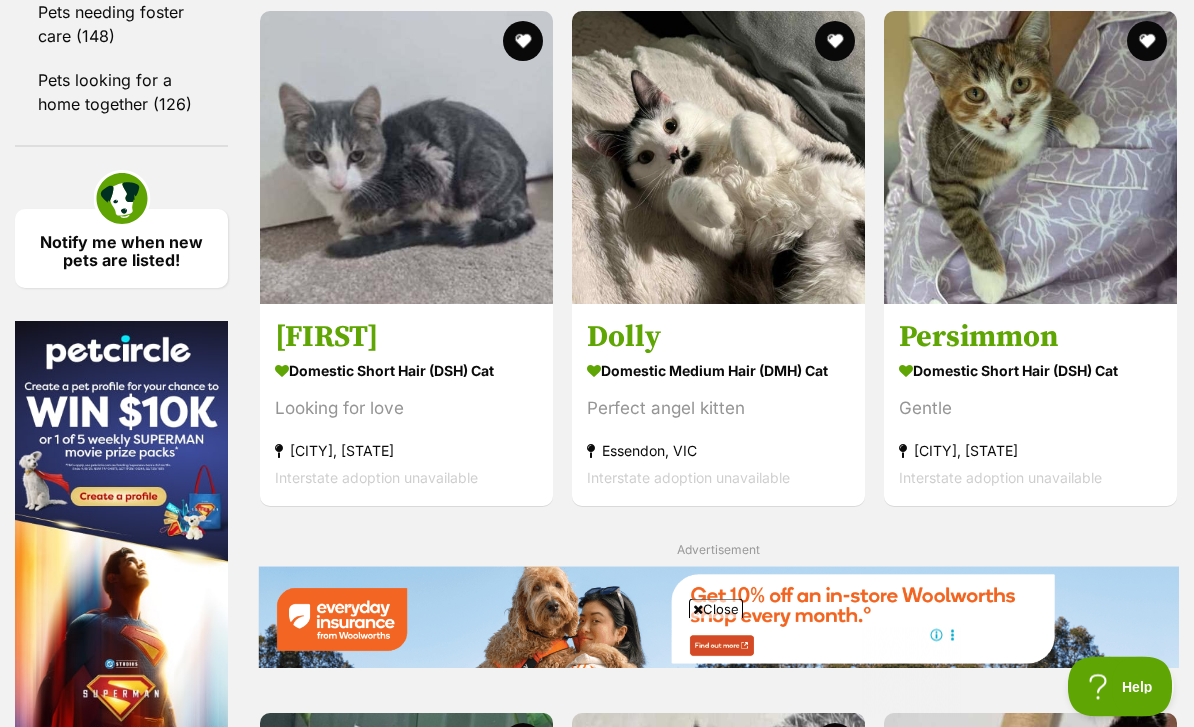 scroll, scrollTop: 2895, scrollLeft: 0, axis: vertical 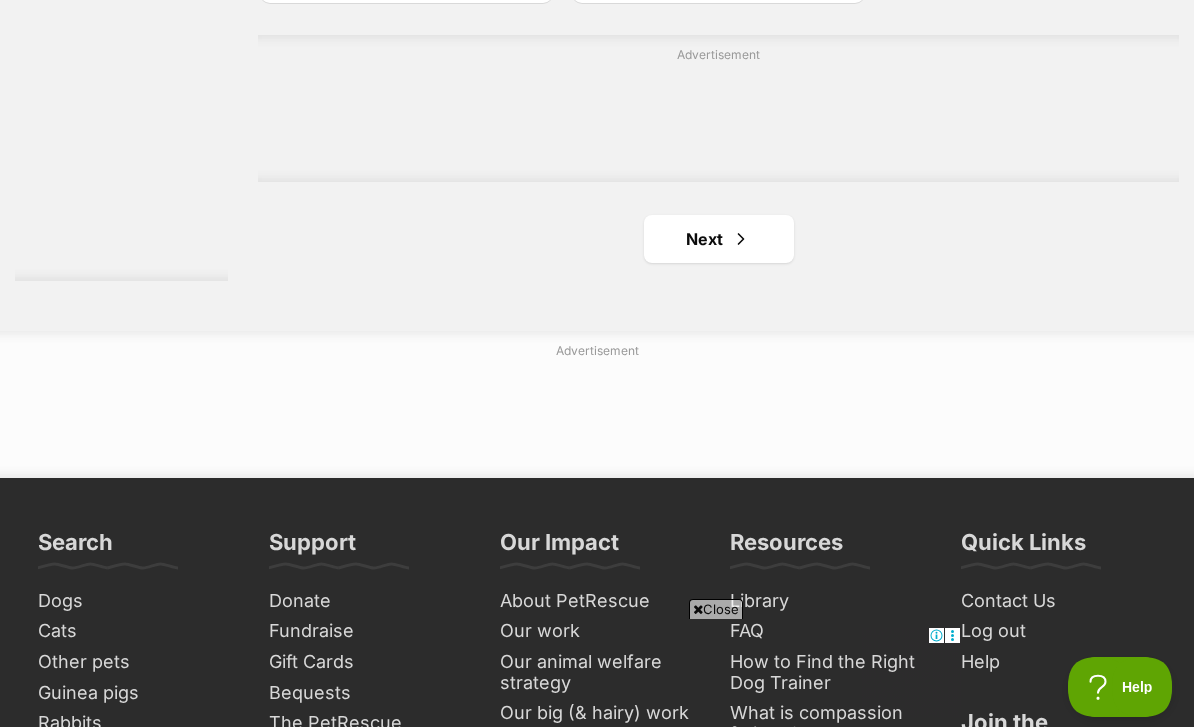 click at bounding box center [741, 239] 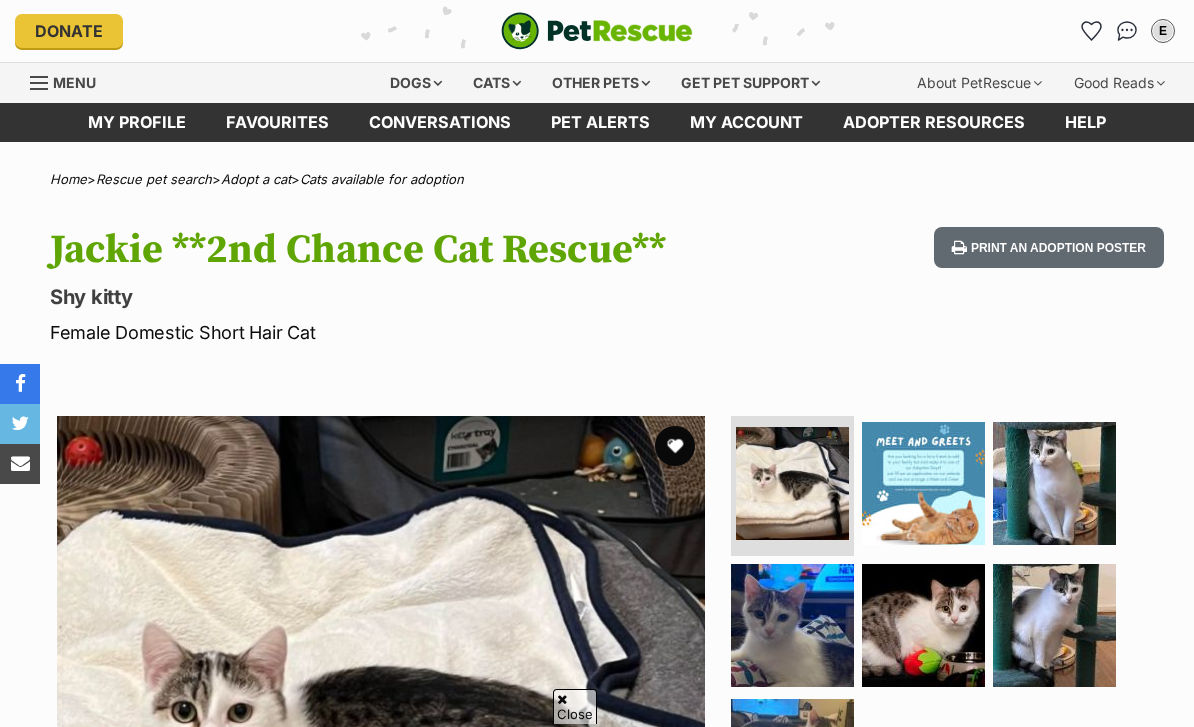 scroll, scrollTop: 28, scrollLeft: 0, axis: vertical 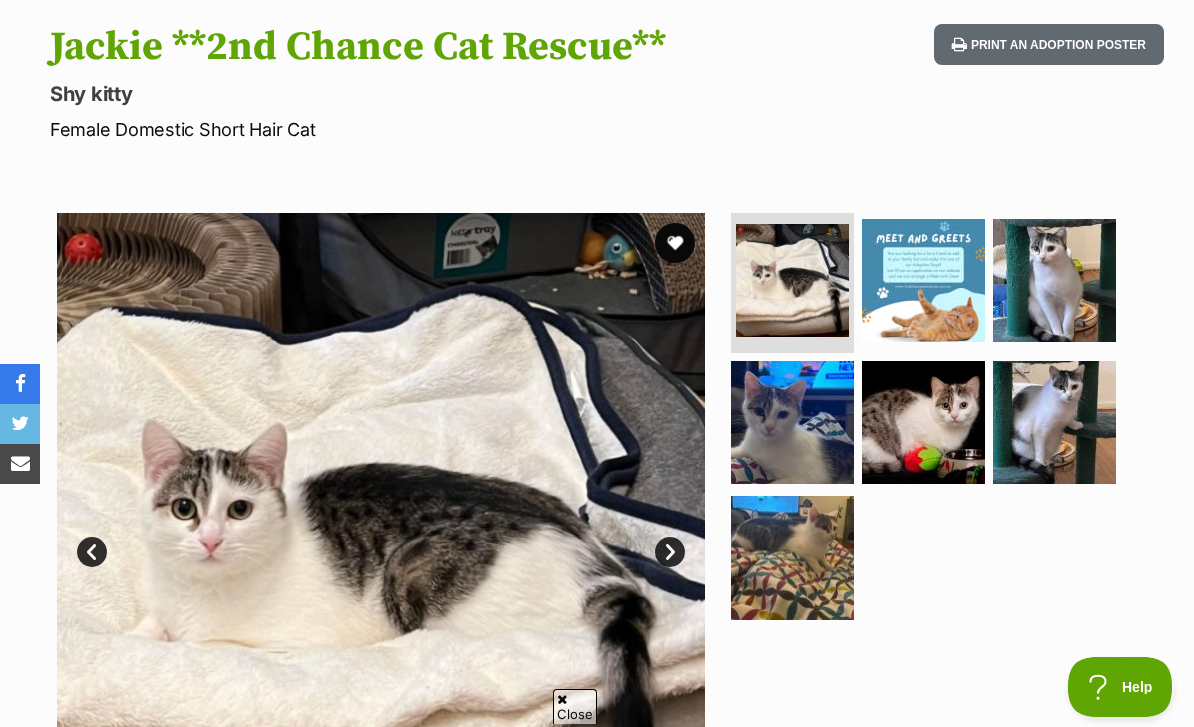 click at bounding box center [792, 422] 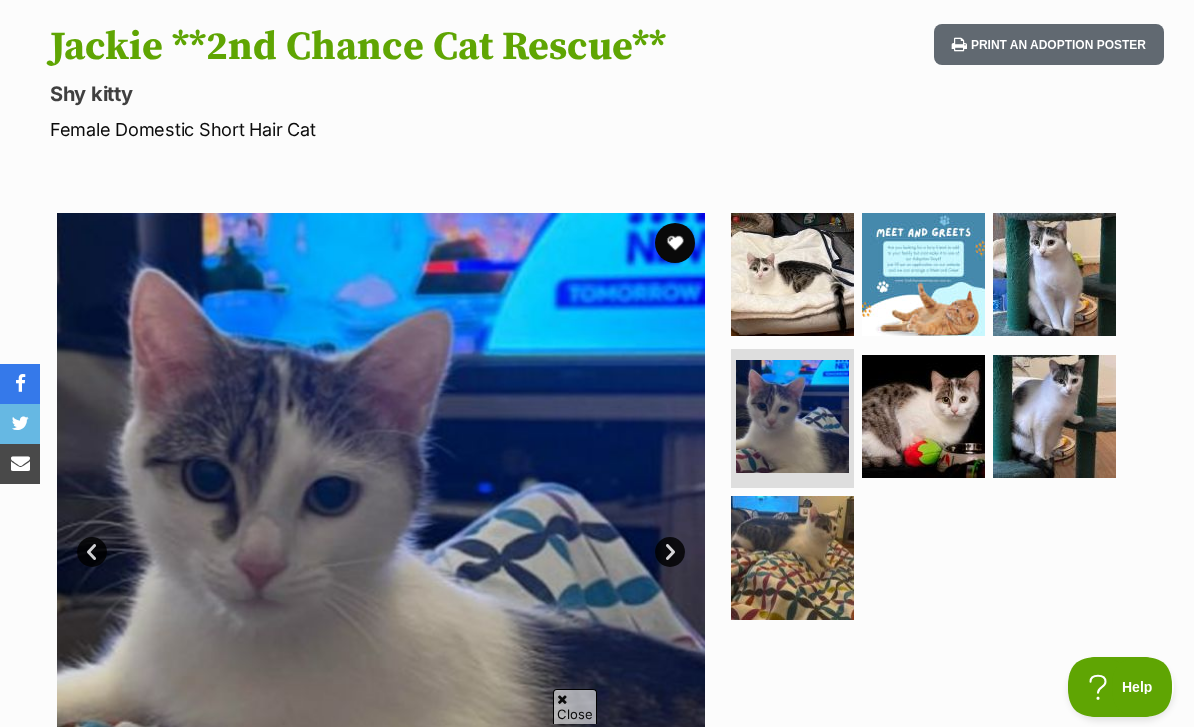 click at bounding box center (923, 274) 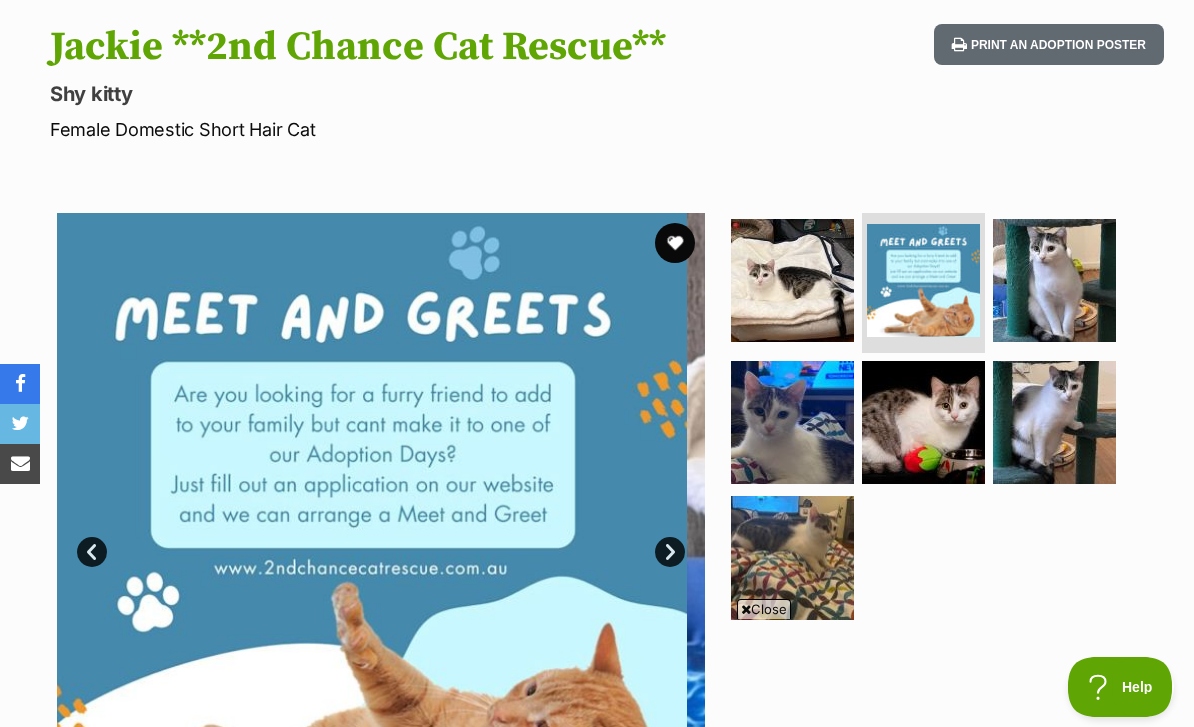 scroll, scrollTop: 233, scrollLeft: 0, axis: vertical 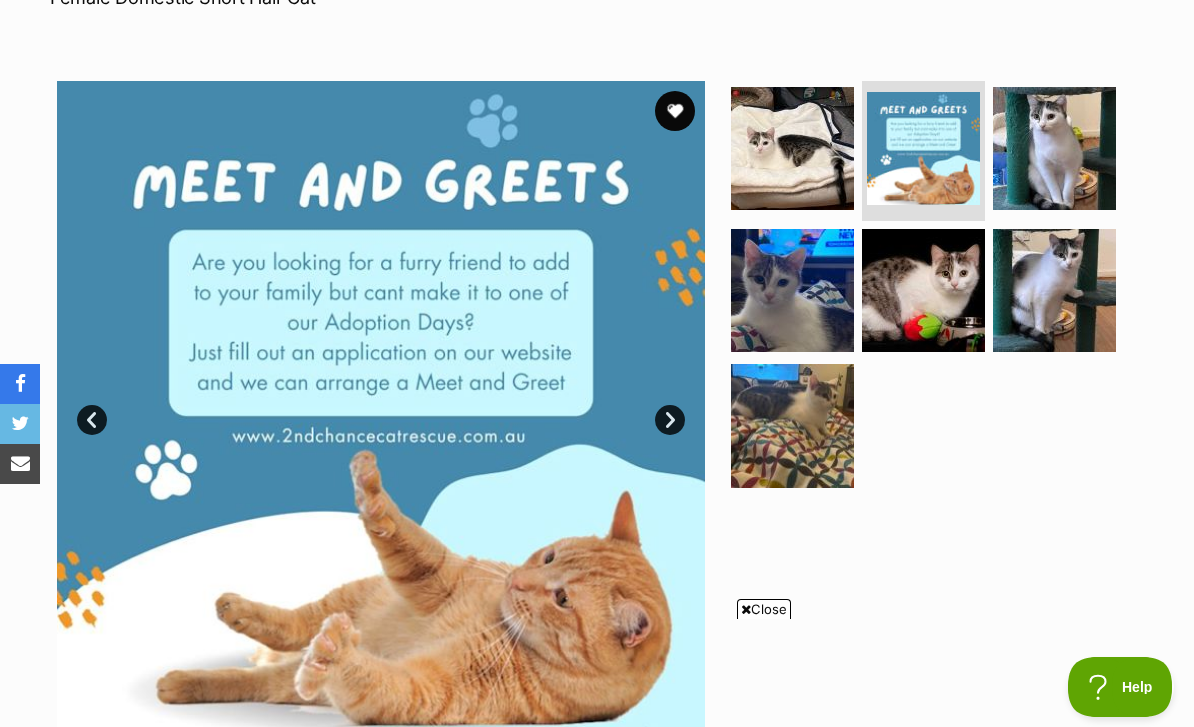 click at bounding box center (923, 290) 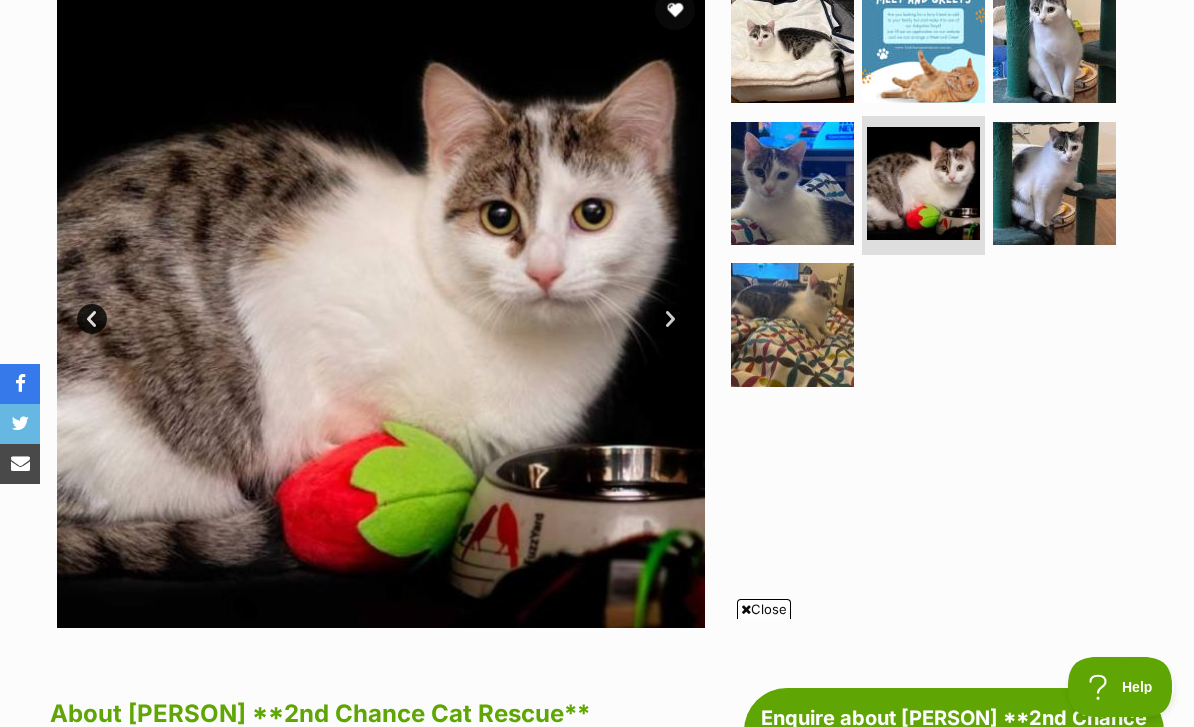 scroll, scrollTop: 0, scrollLeft: 0, axis: both 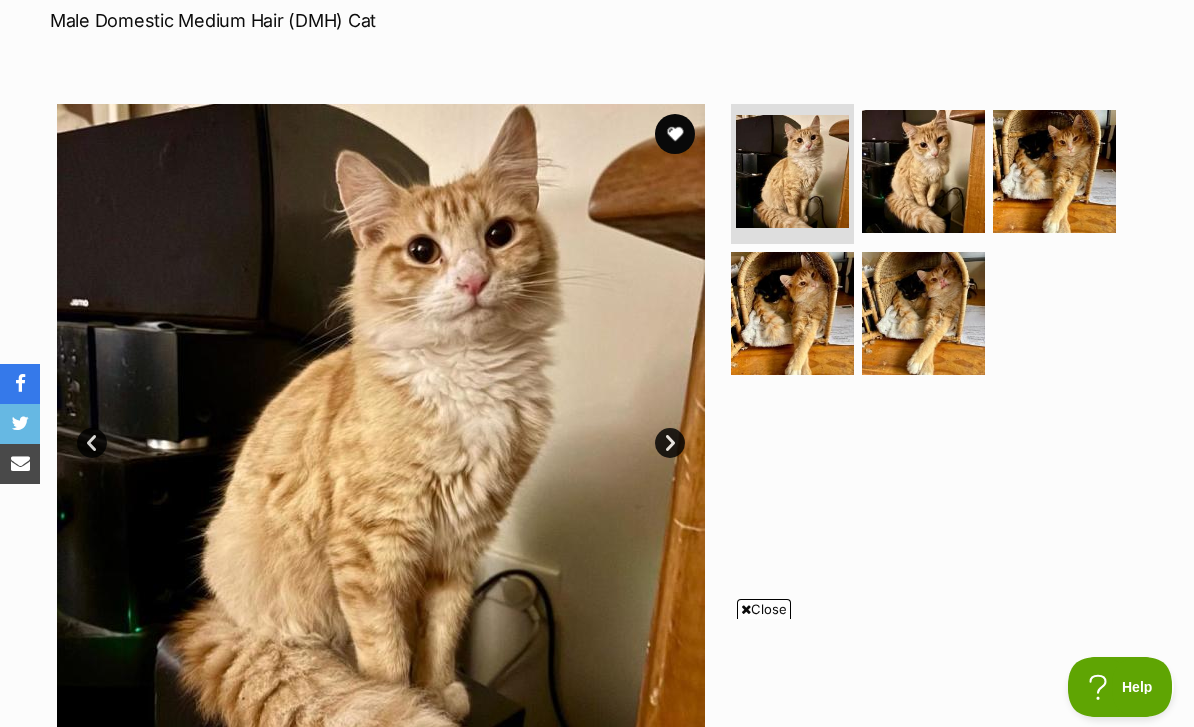 click at bounding box center [923, 313] 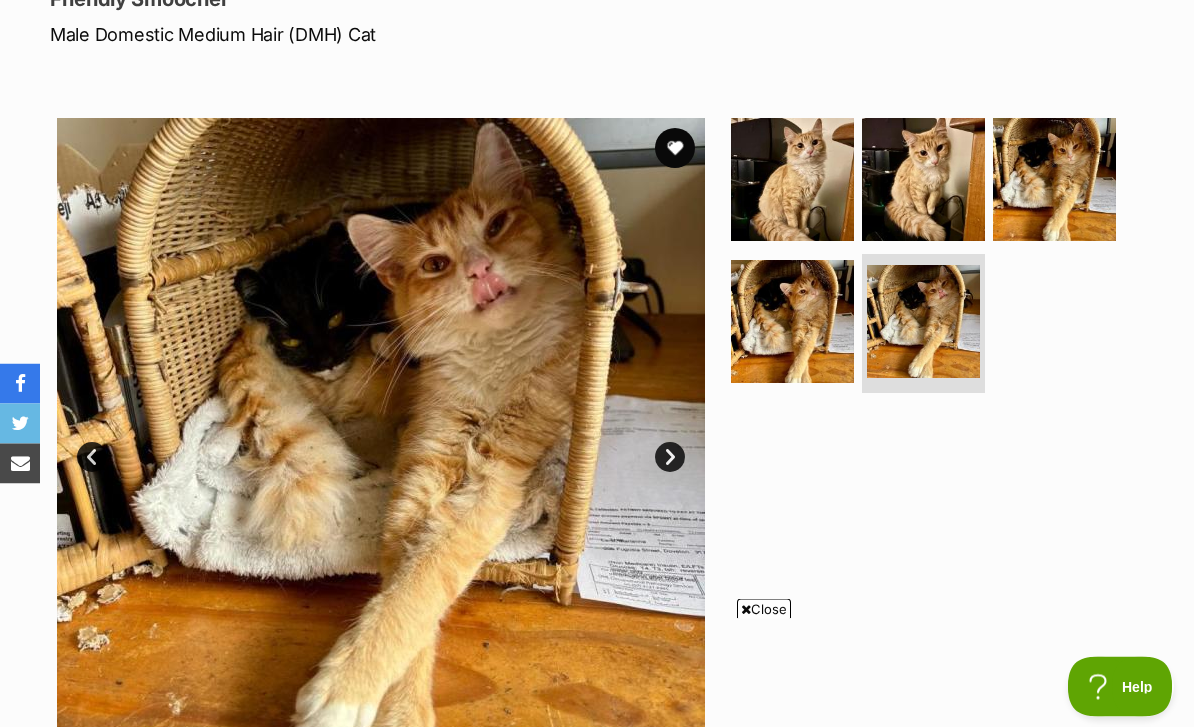 scroll, scrollTop: 280, scrollLeft: 0, axis: vertical 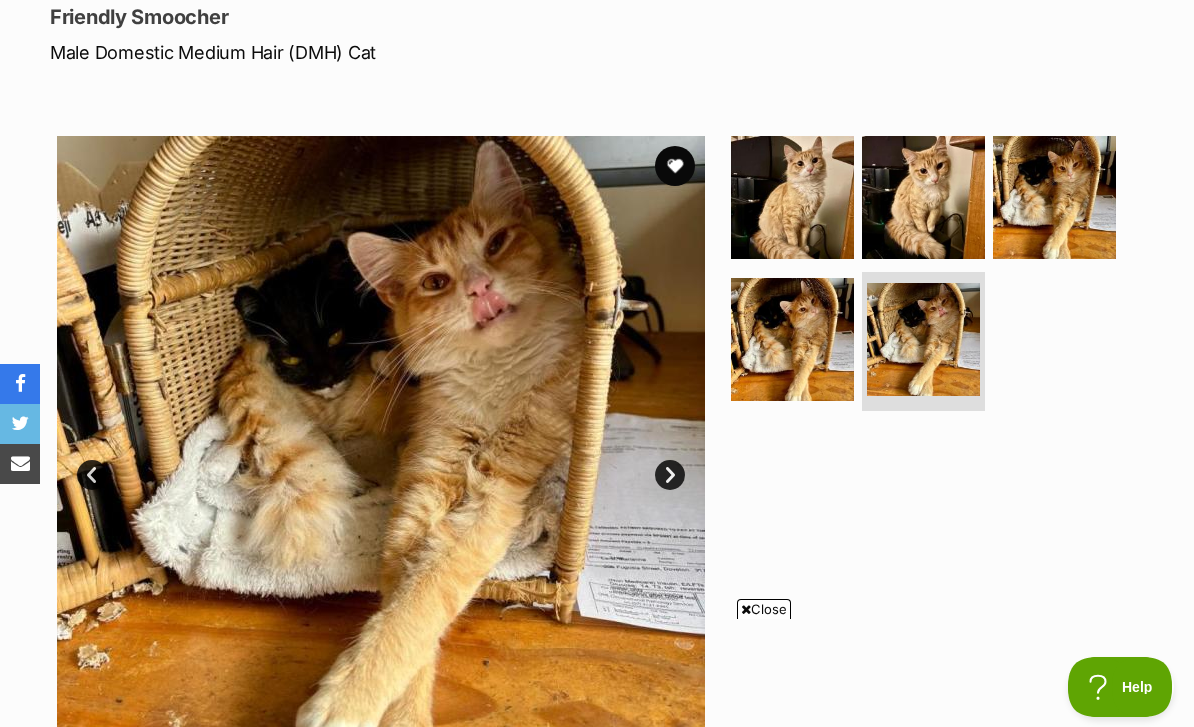 click at bounding box center (923, 197) 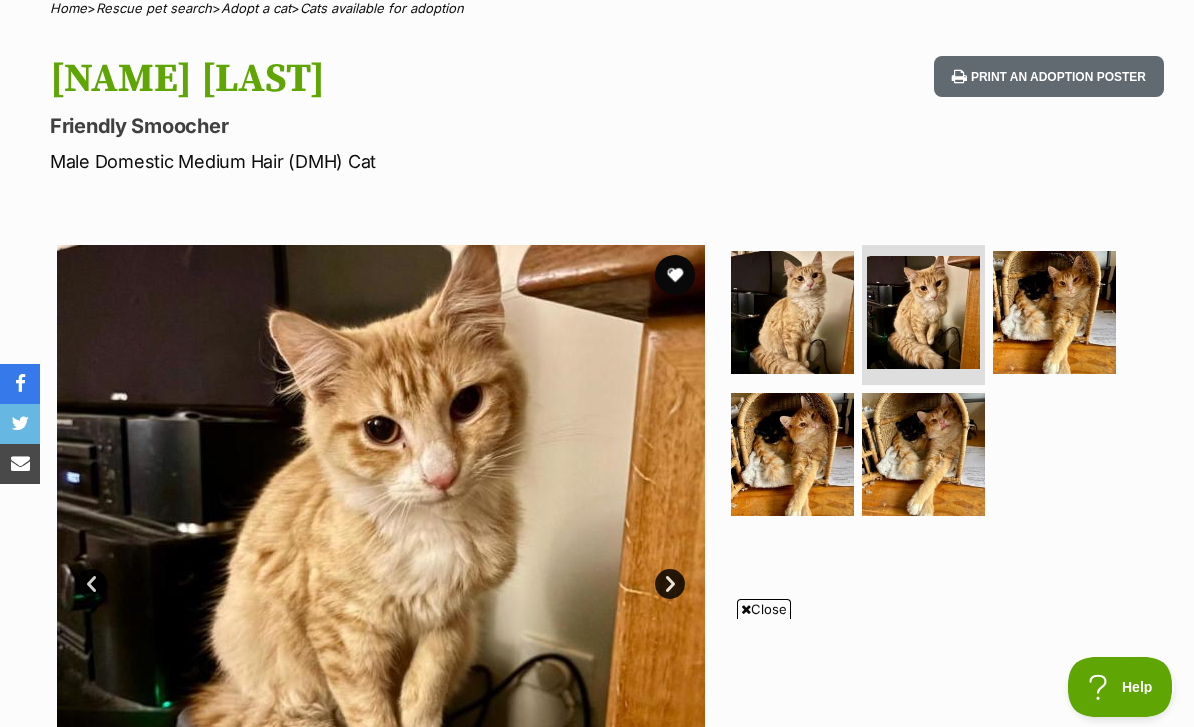 scroll, scrollTop: 170, scrollLeft: 0, axis: vertical 